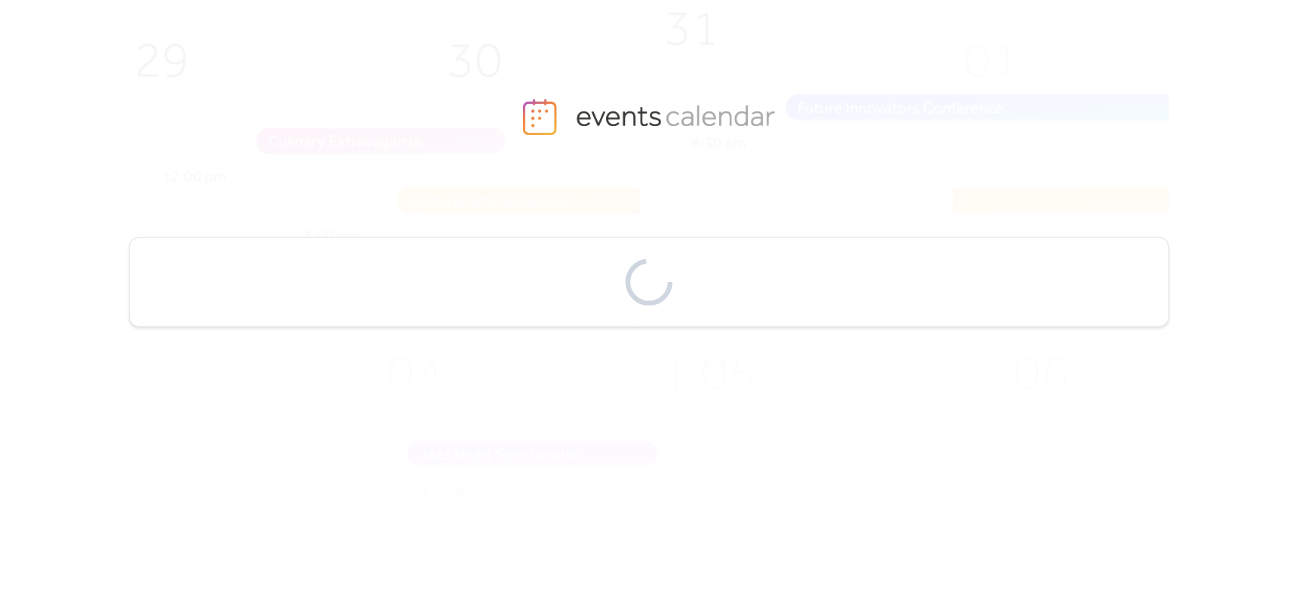 scroll, scrollTop: 0, scrollLeft: 0, axis: both 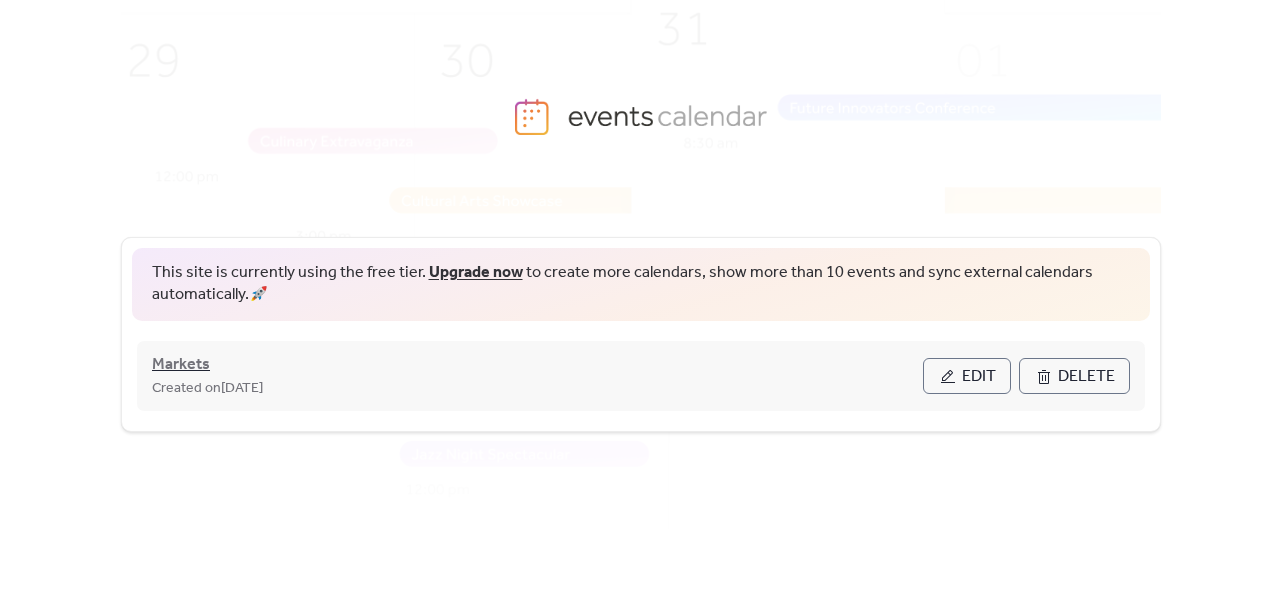 click on "Markets" at bounding box center [181, 365] 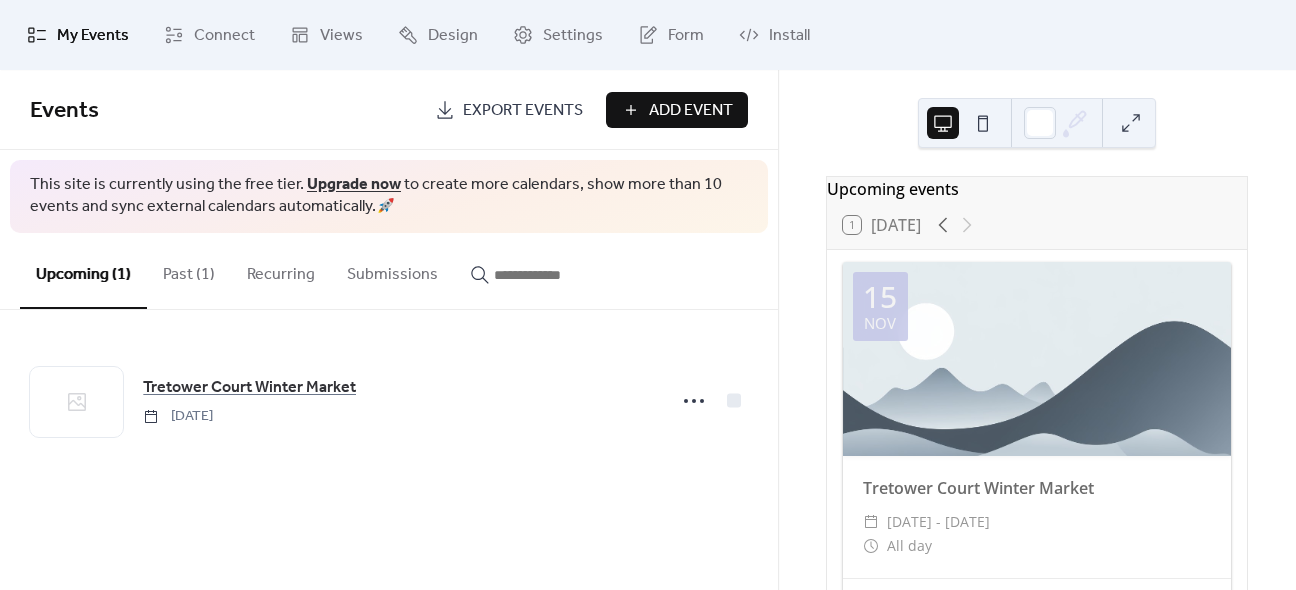 click on "Past  (1)" at bounding box center [189, 270] 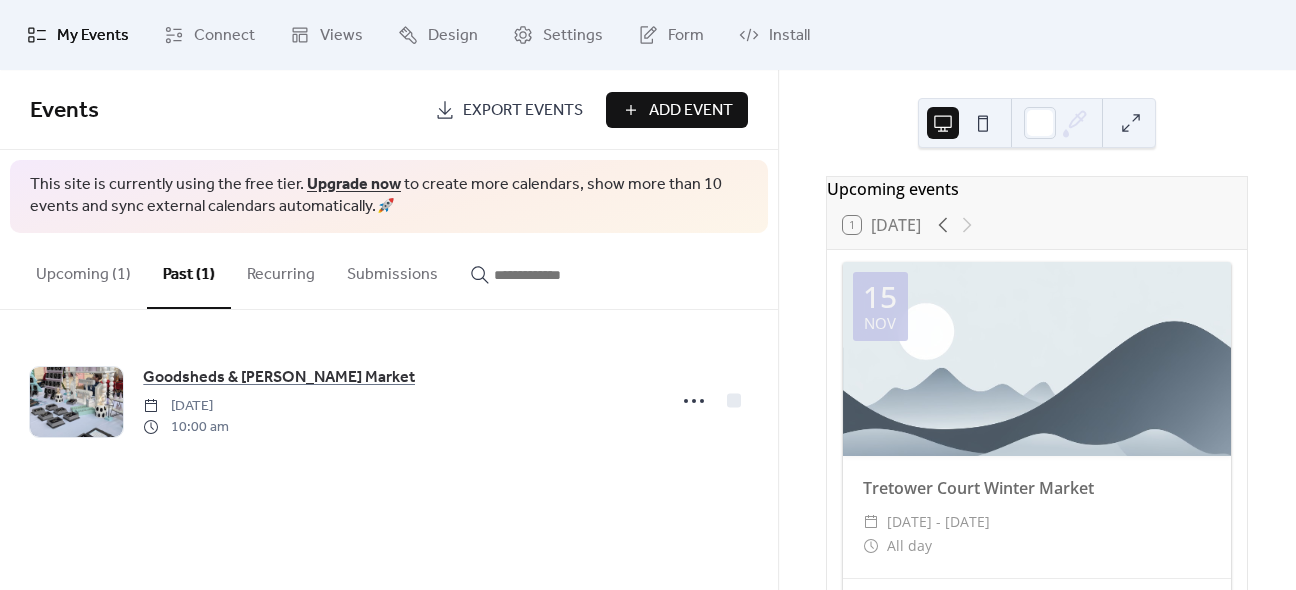 click on "Upcoming  (1)" at bounding box center (83, 270) 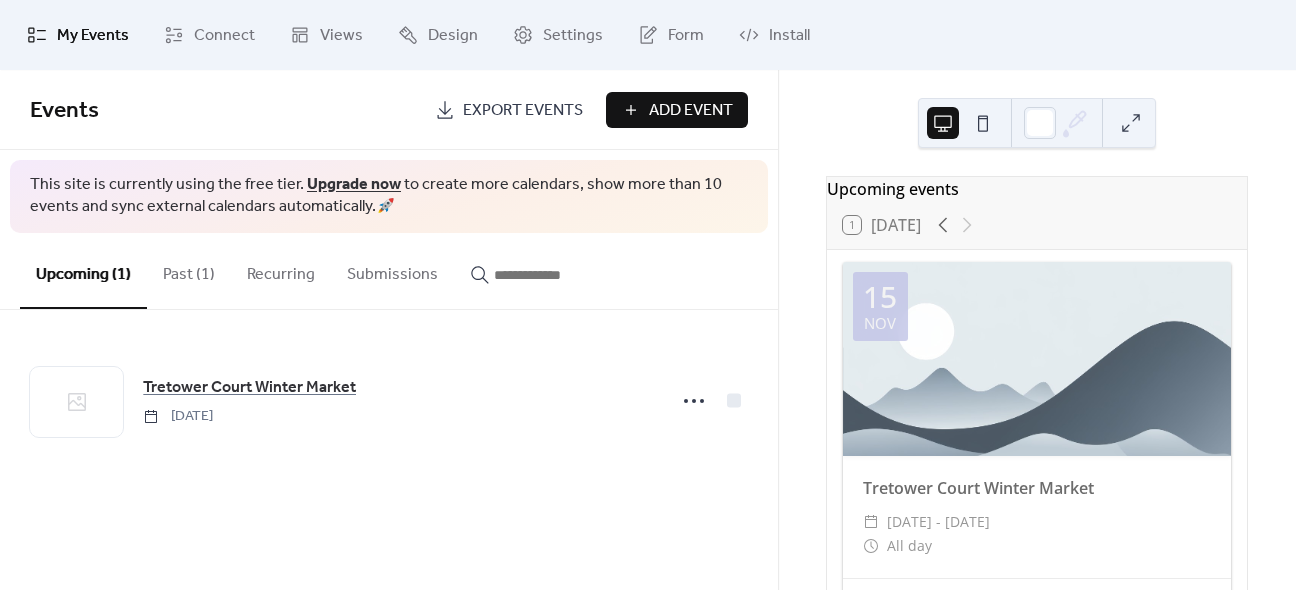 click on "Add Event" at bounding box center [677, 110] 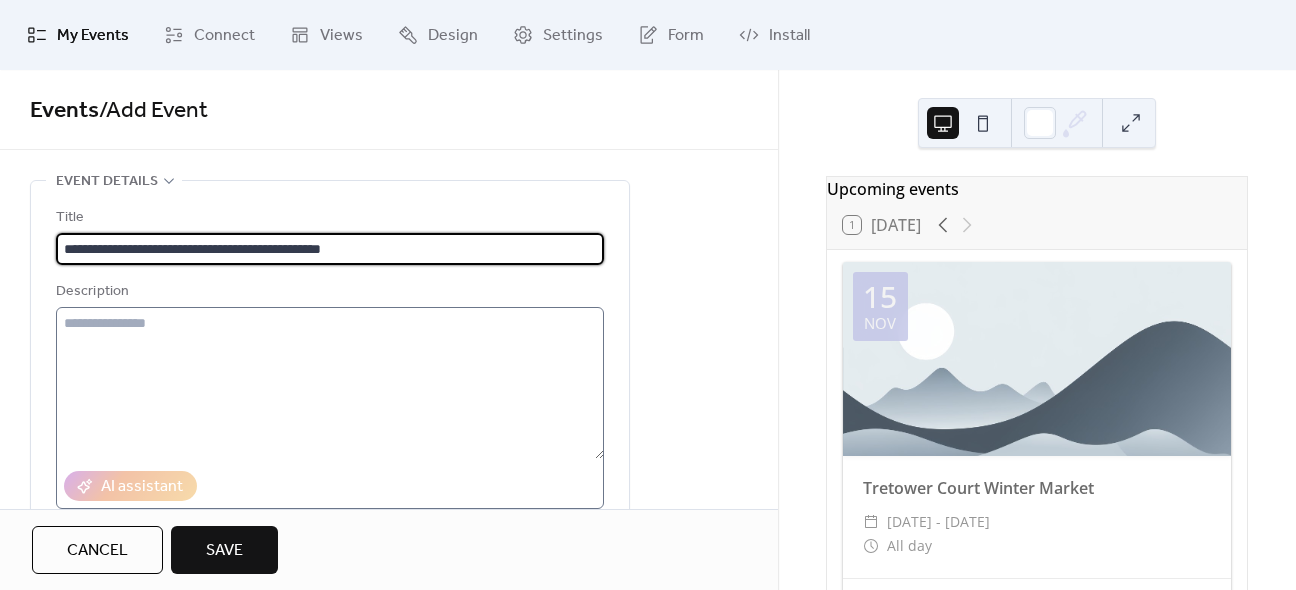 type on "**********" 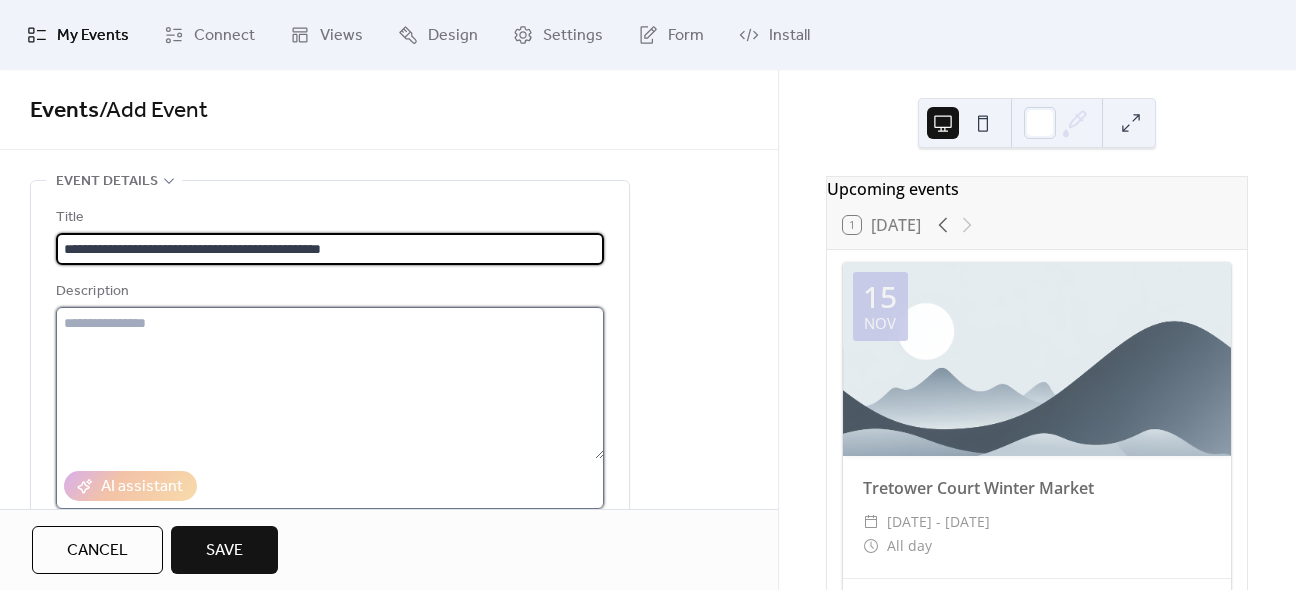 click at bounding box center (330, 383) 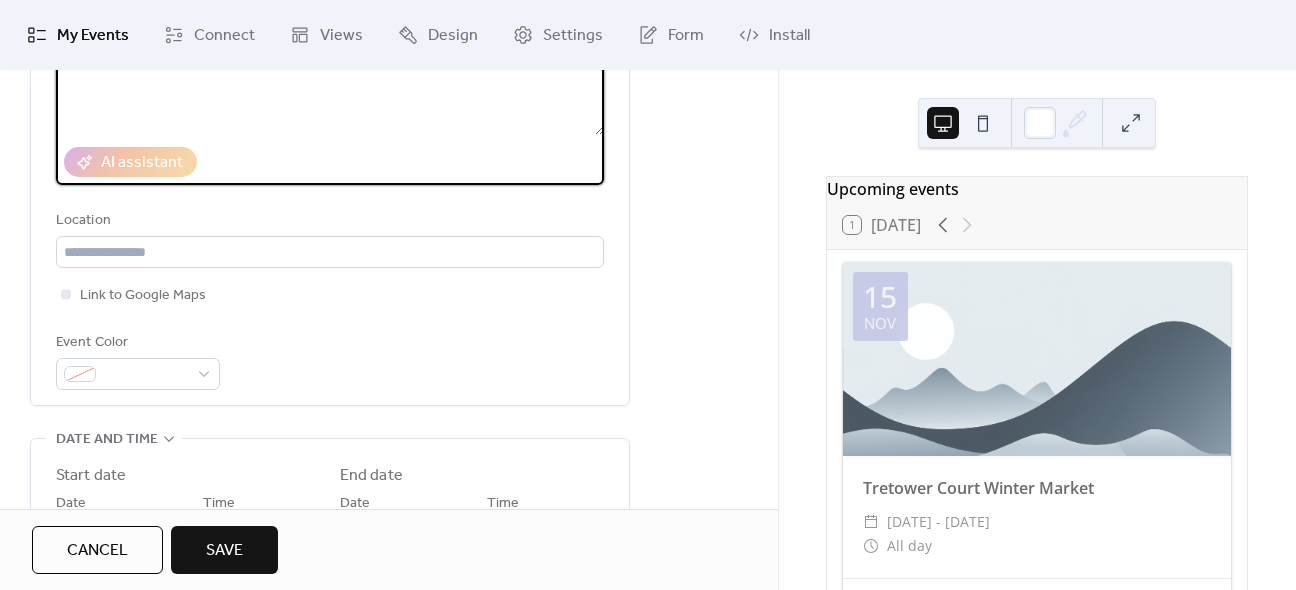 scroll, scrollTop: 374, scrollLeft: 0, axis: vertical 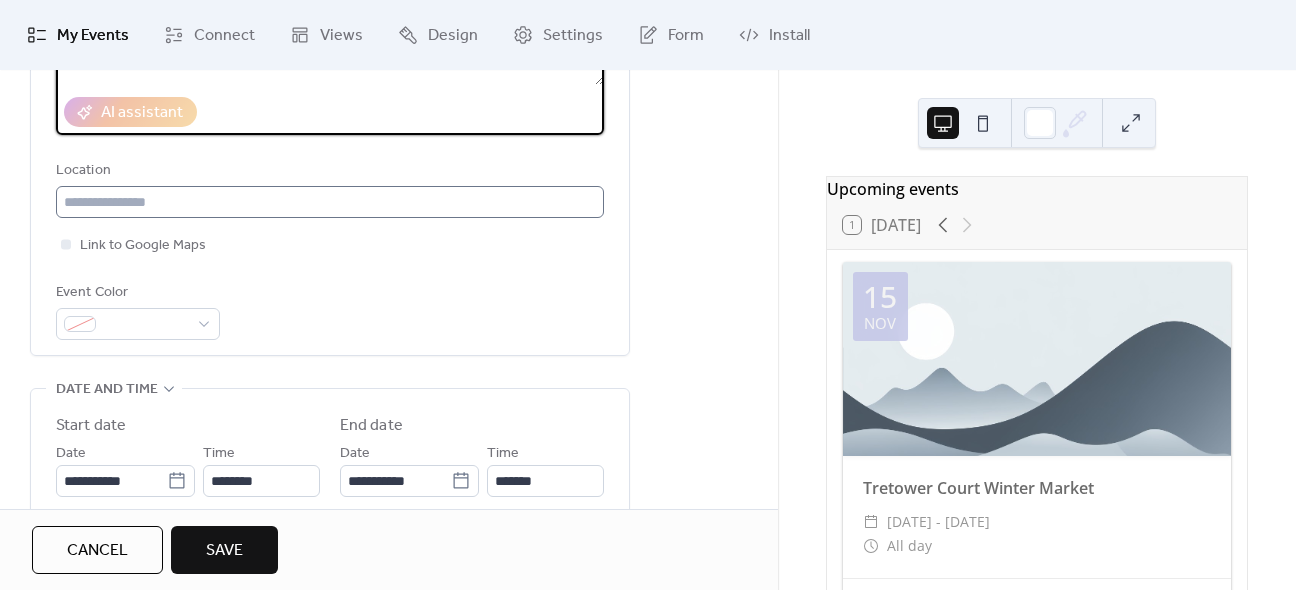 type on "**********" 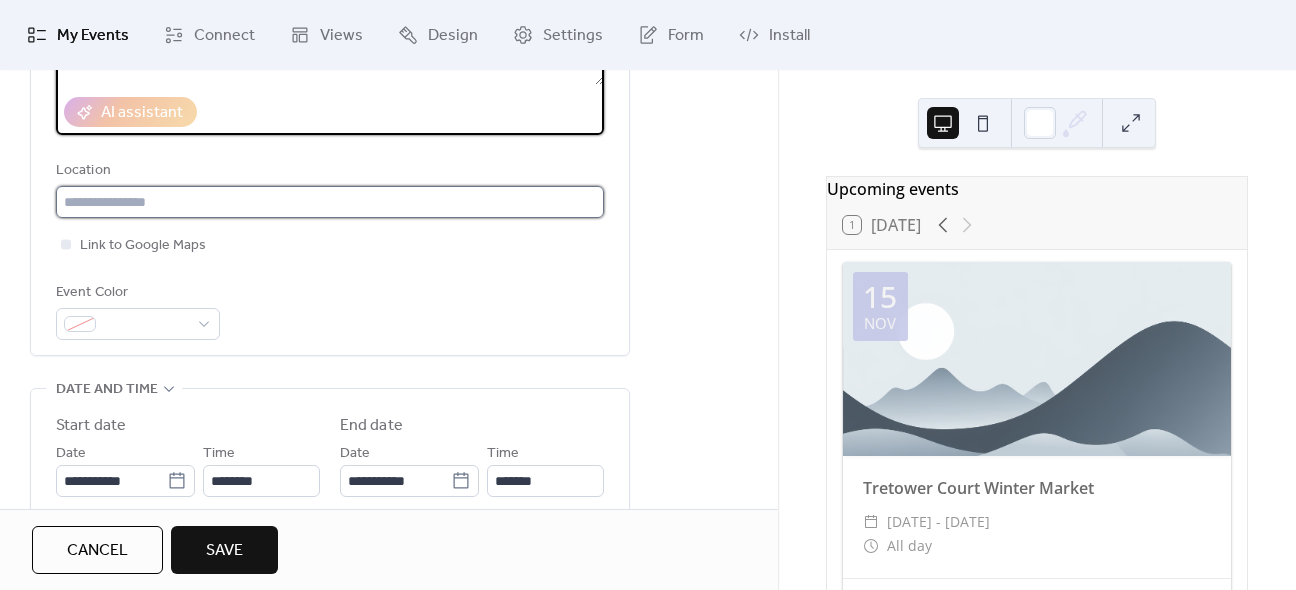 click at bounding box center (330, 202) 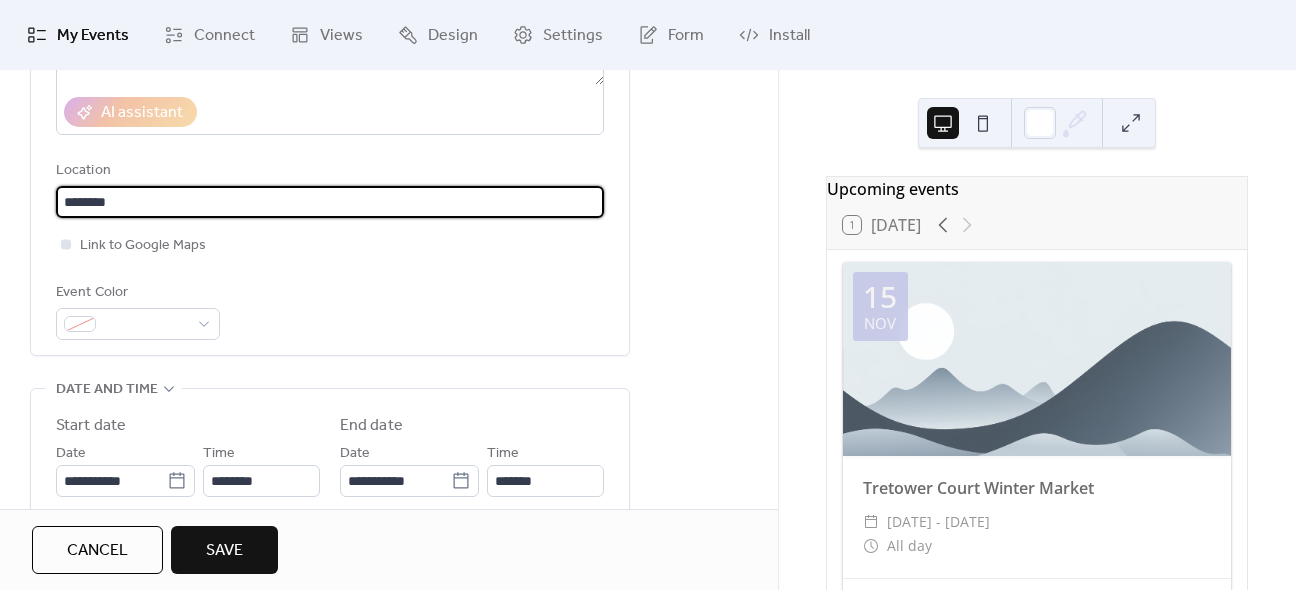 type on "********" 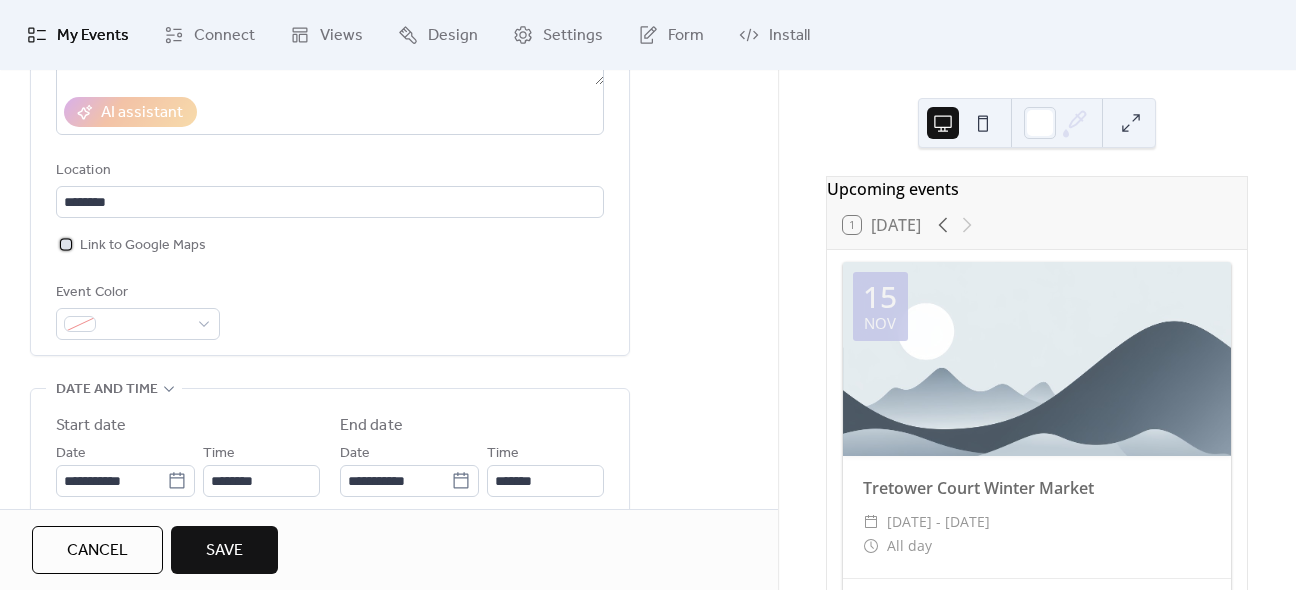 click at bounding box center (66, 244) 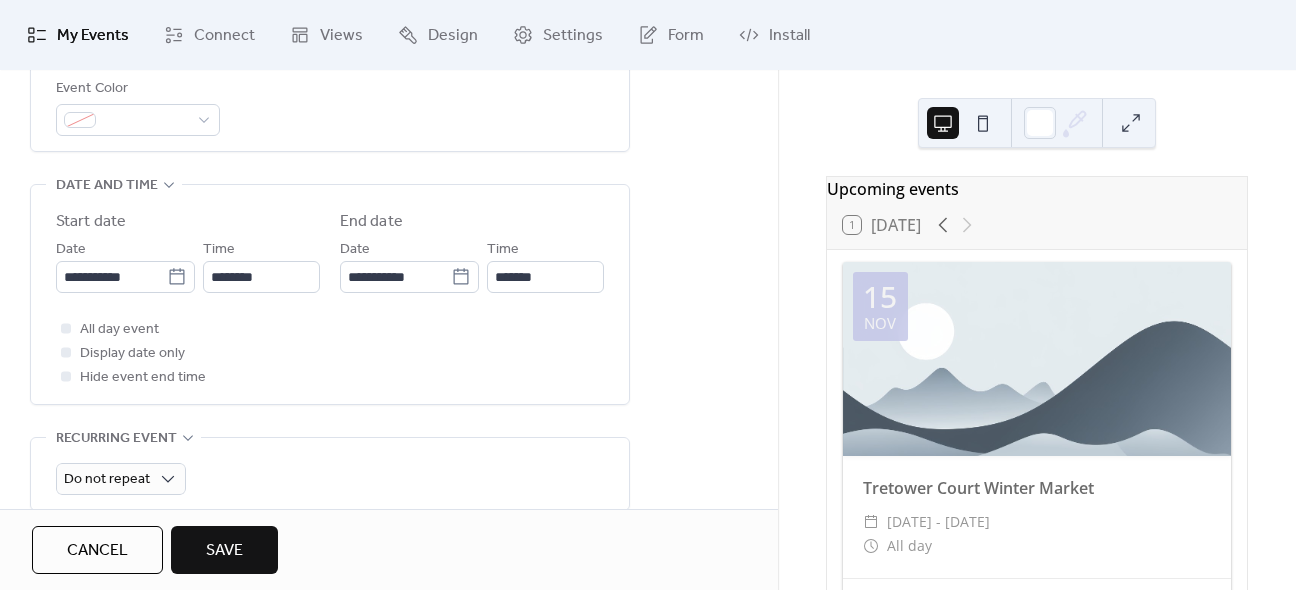 scroll, scrollTop: 581, scrollLeft: 0, axis: vertical 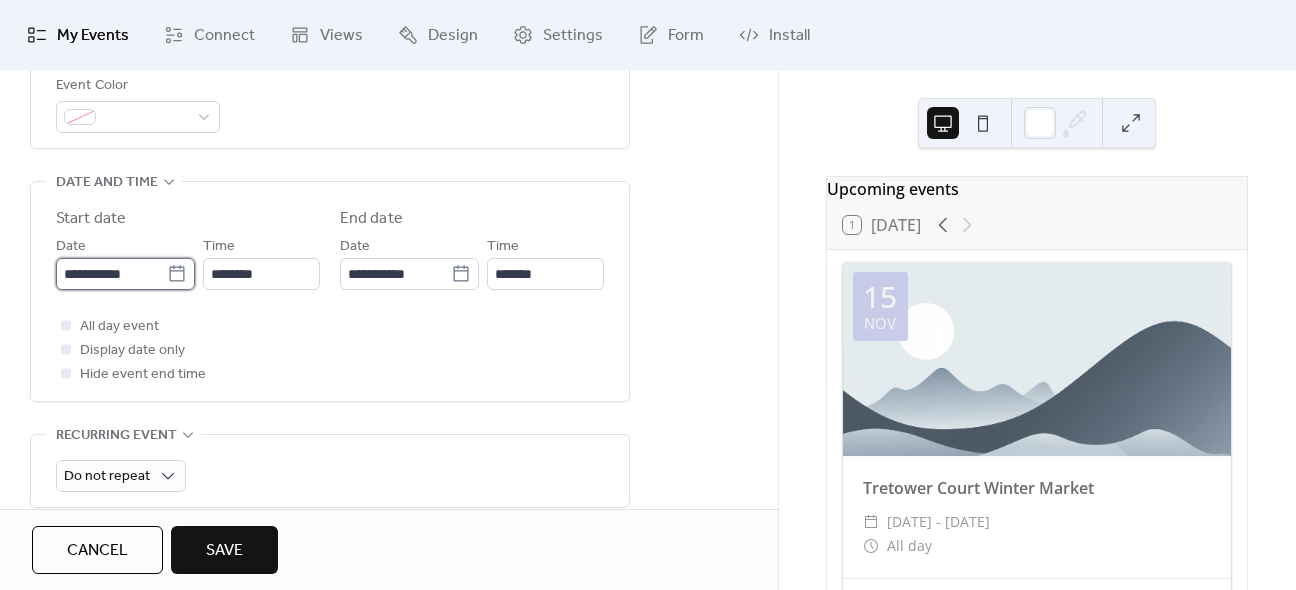 click on "**********" at bounding box center (111, 274) 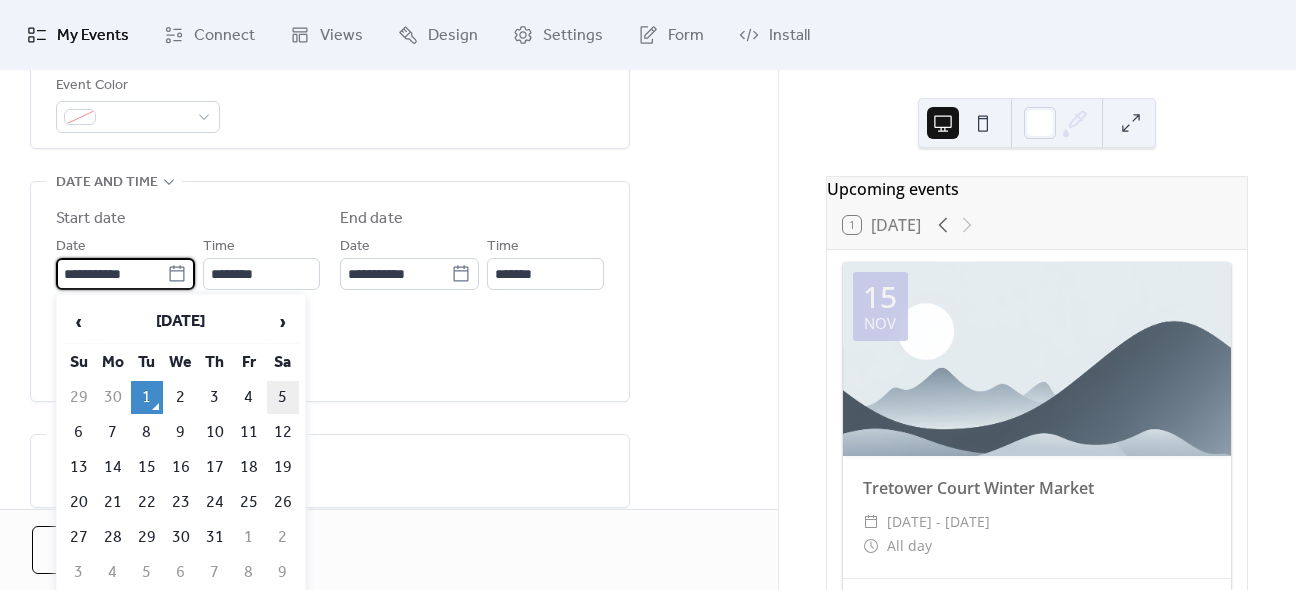 click on "5" at bounding box center [283, 397] 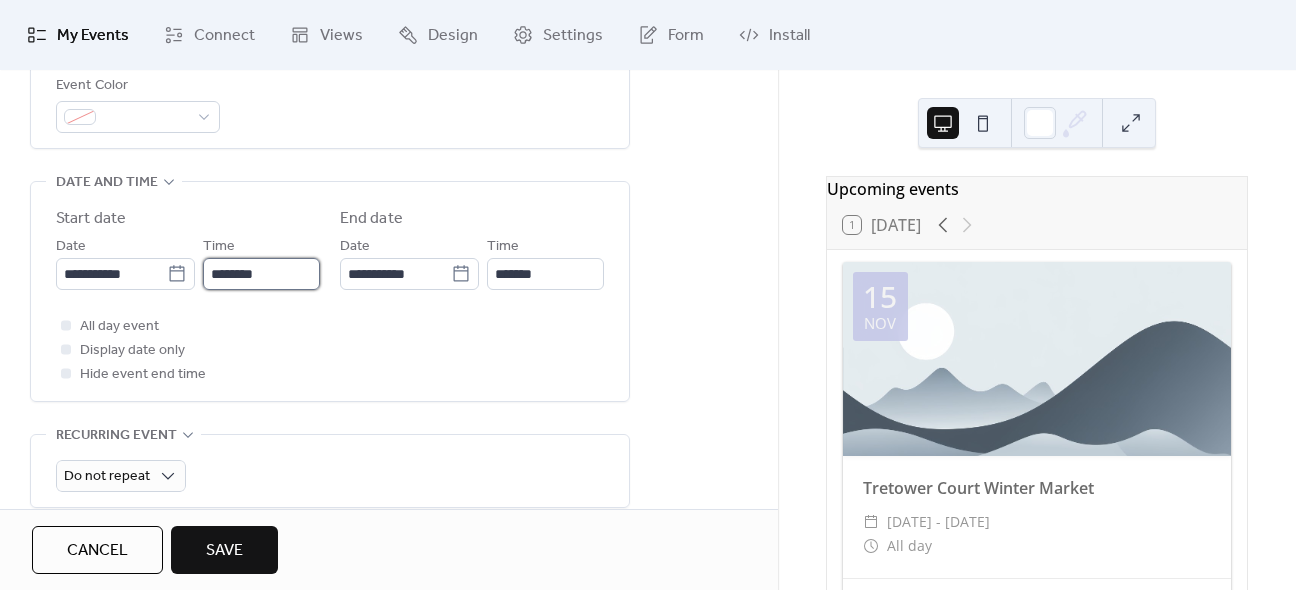 click on "********" at bounding box center (261, 274) 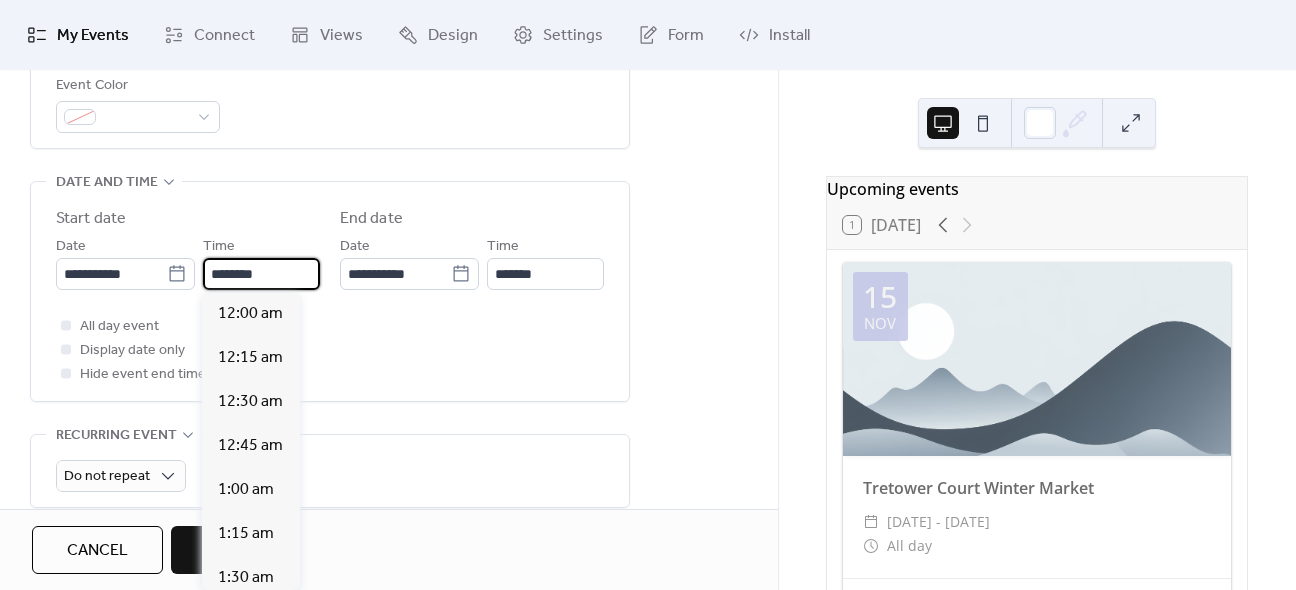 scroll, scrollTop: 2112, scrollLeft: 0, axis: vertical 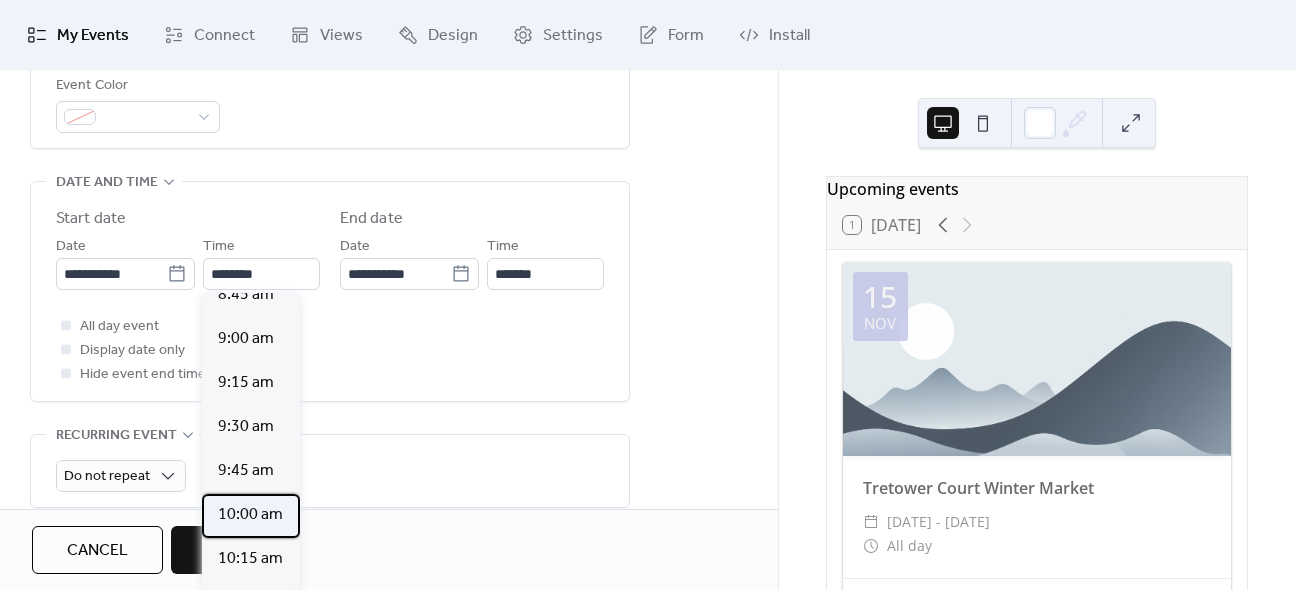 click on "10:00 am" at bounding box center [250, 515] 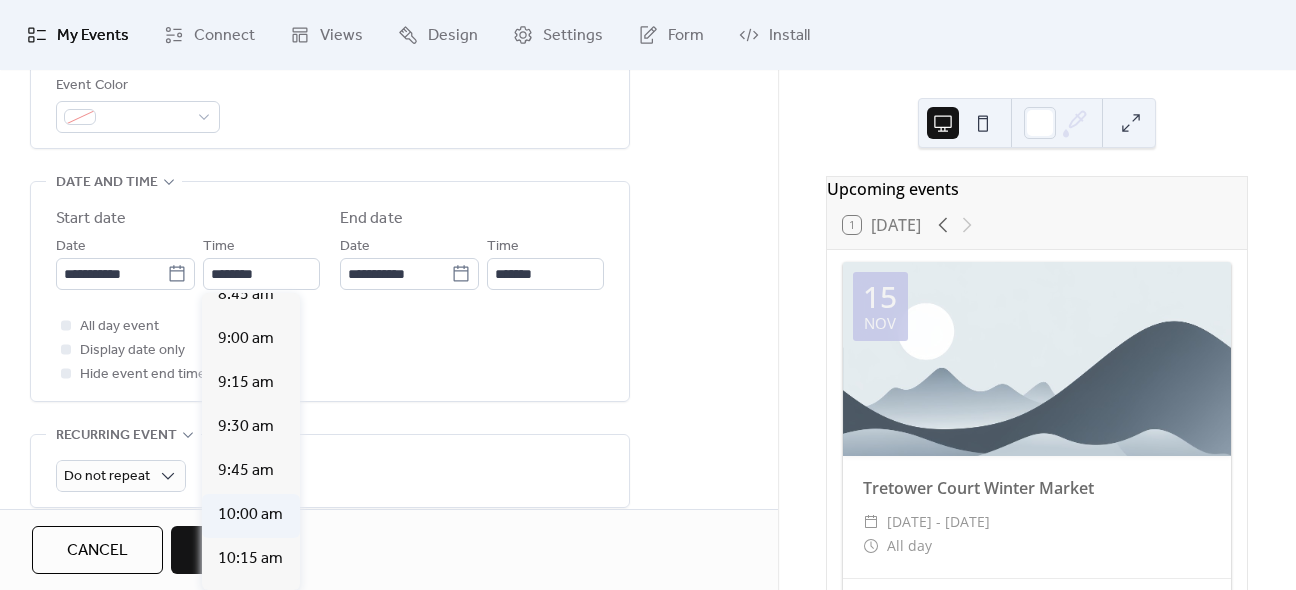 type on "********" 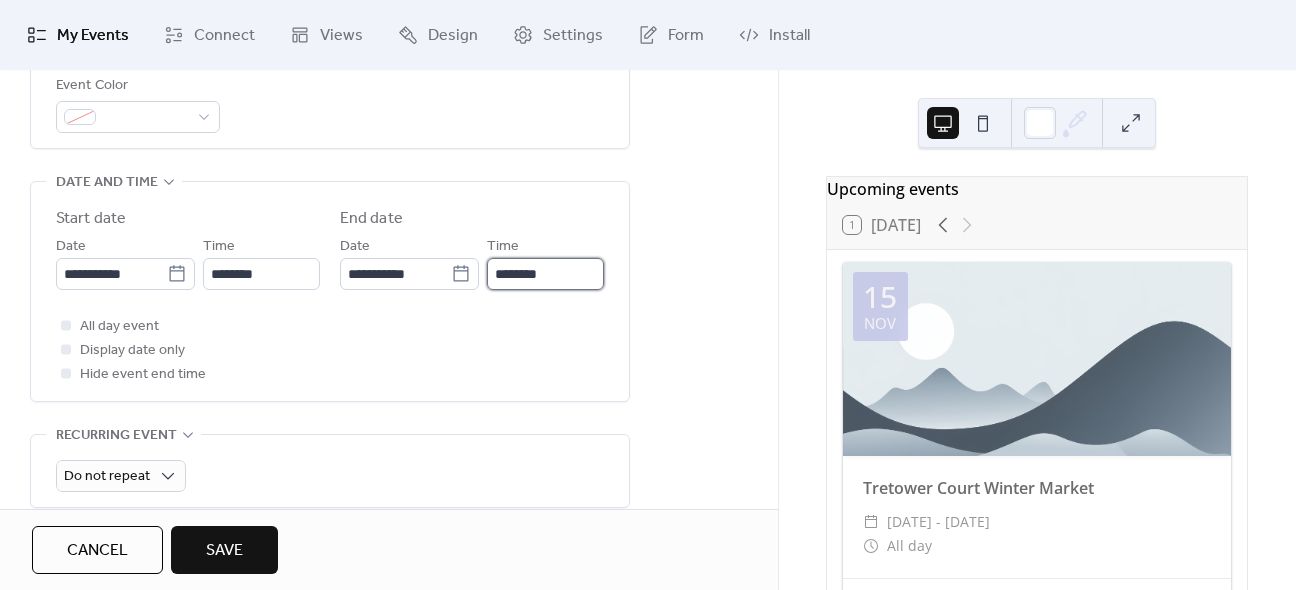 click on "********" at bounding box center (545, 274) 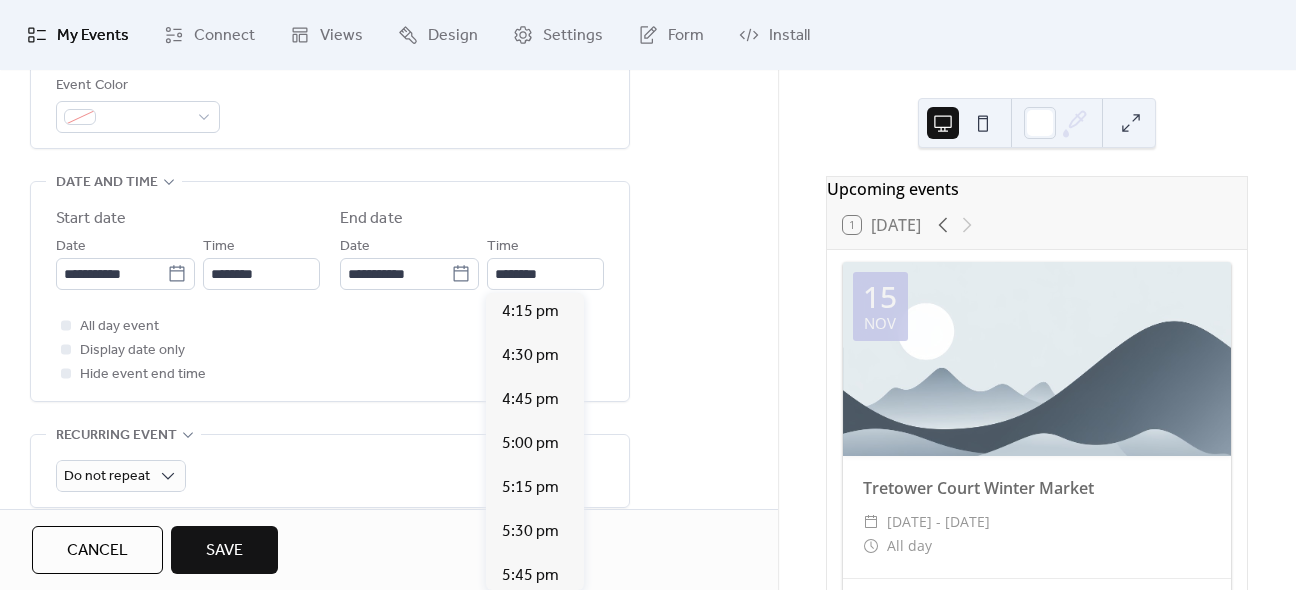 scroll, scrollTop: 1110, scrollLeft: 0, axis: vertical 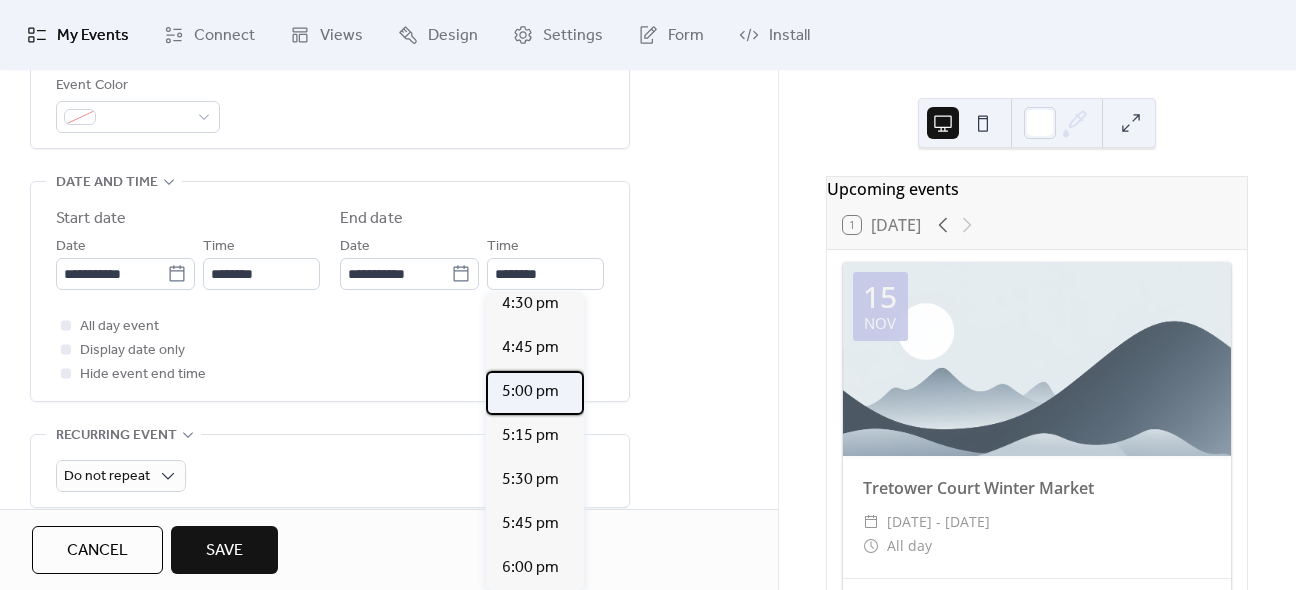 click on "5:00 pm" at bounding box center [530, 392] 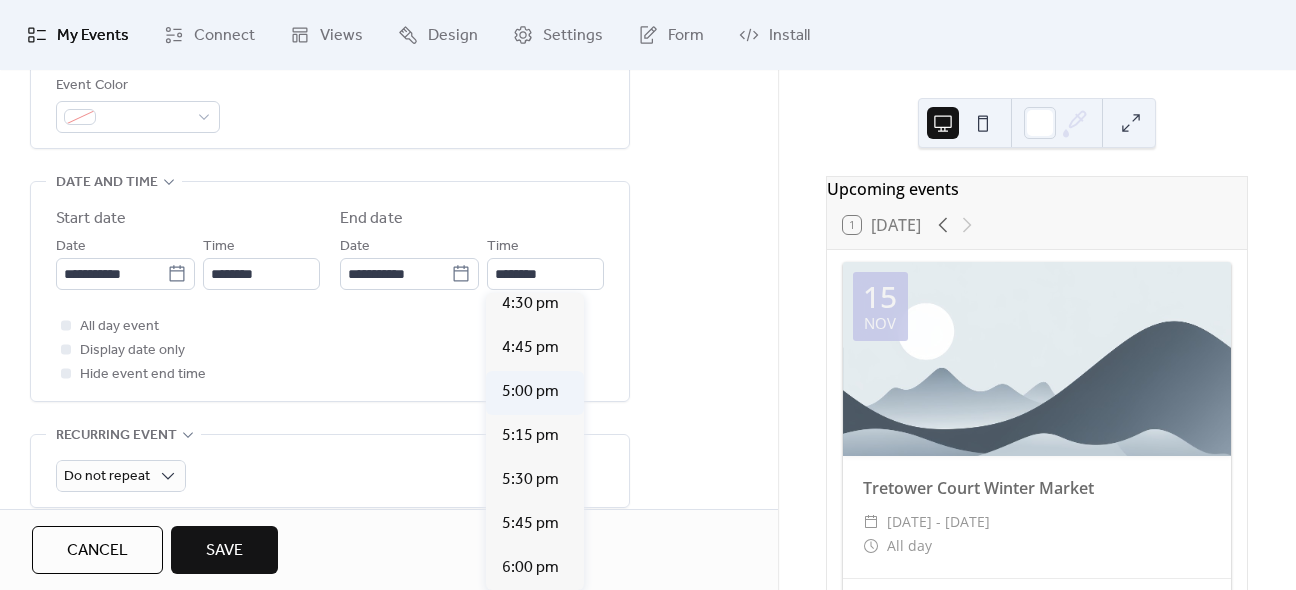 type on "*******" 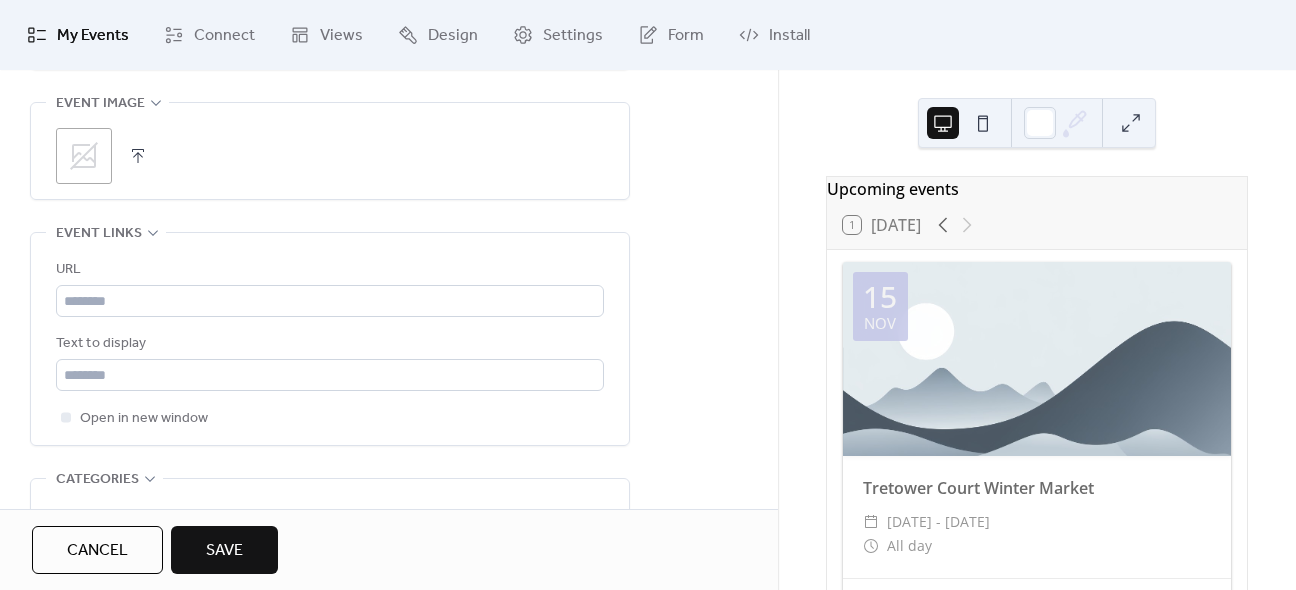 scroll, scrollTop: 1022, scrollLeft: 0, axis: vertical 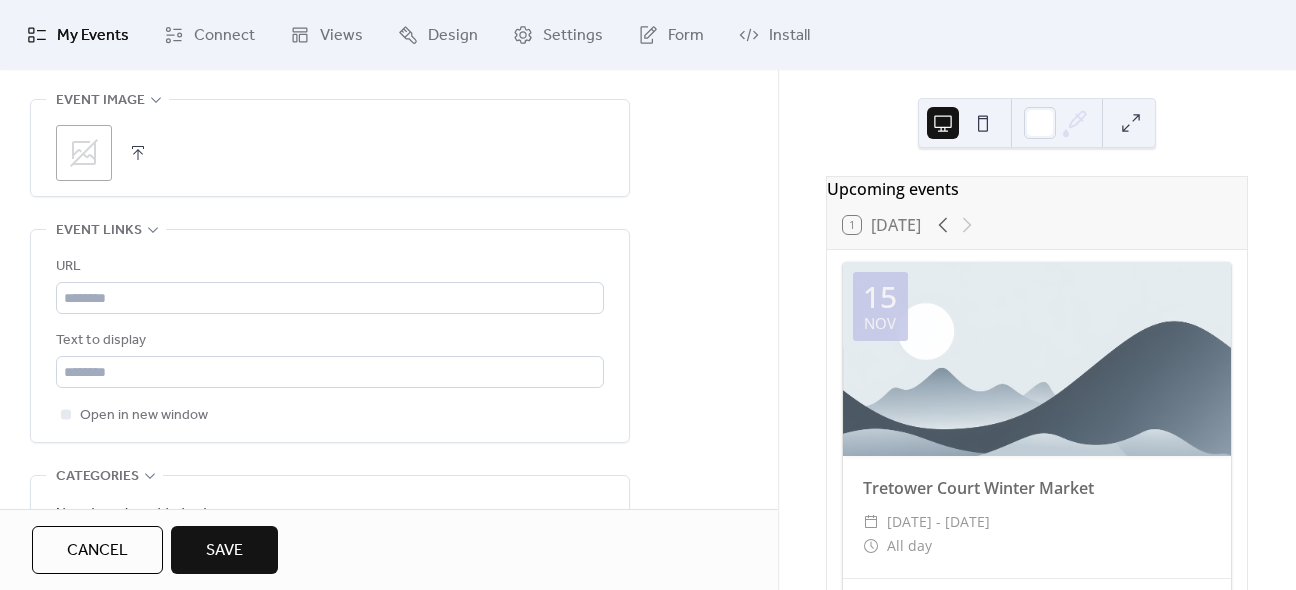 click on ";" at bounding box center (84, 153) 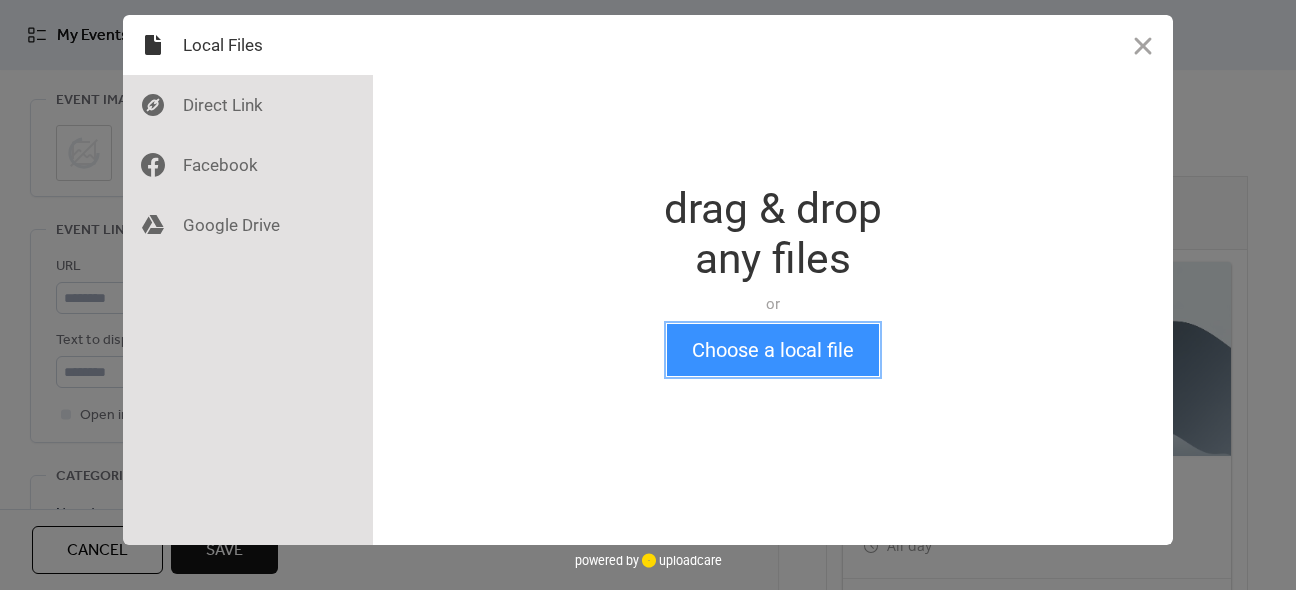 click on "Choose a local file" at bounding box center [773, 350] 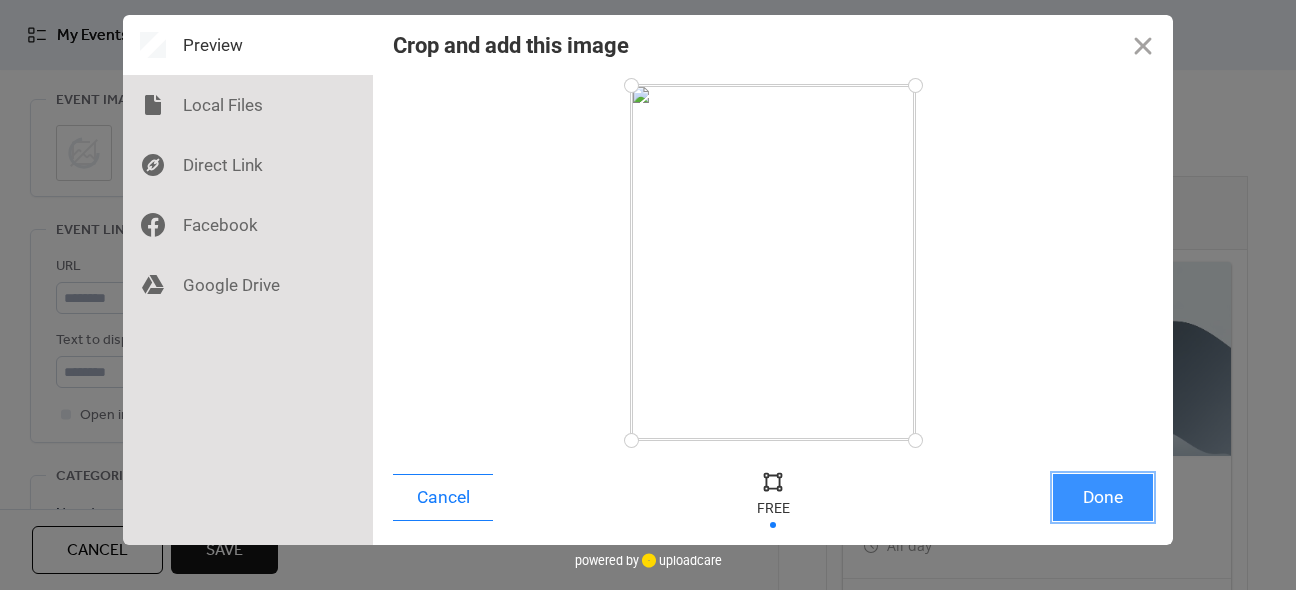 click on "Done" at bounding box center (1103, 497) 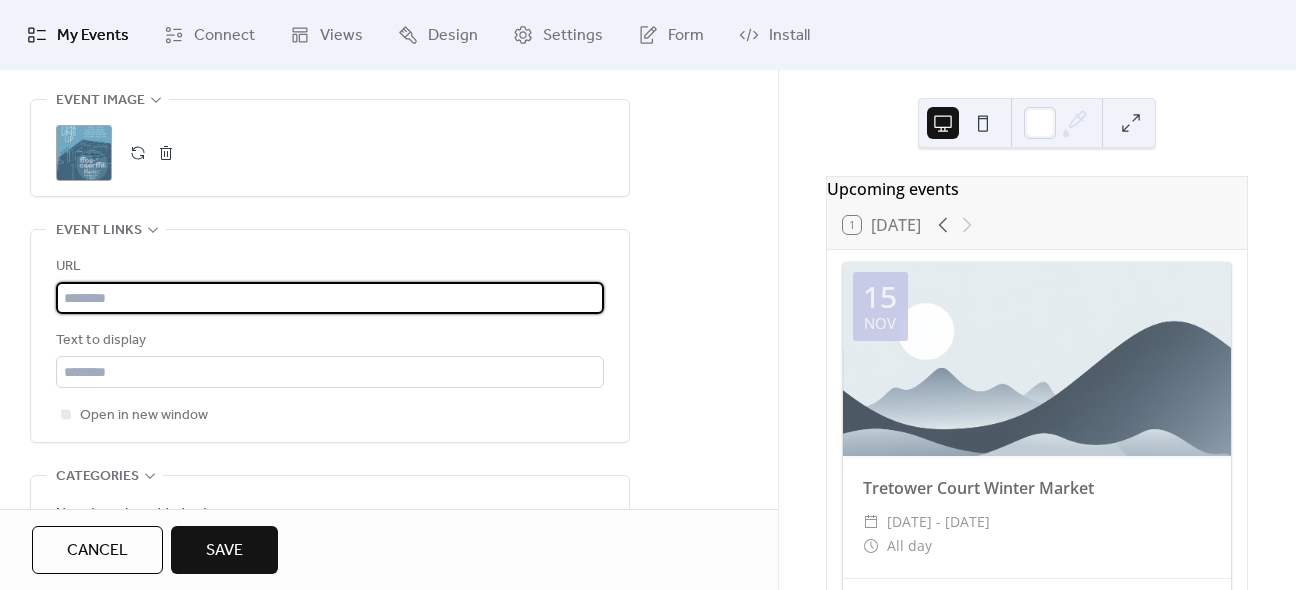 click at bounding box center [330, 298] 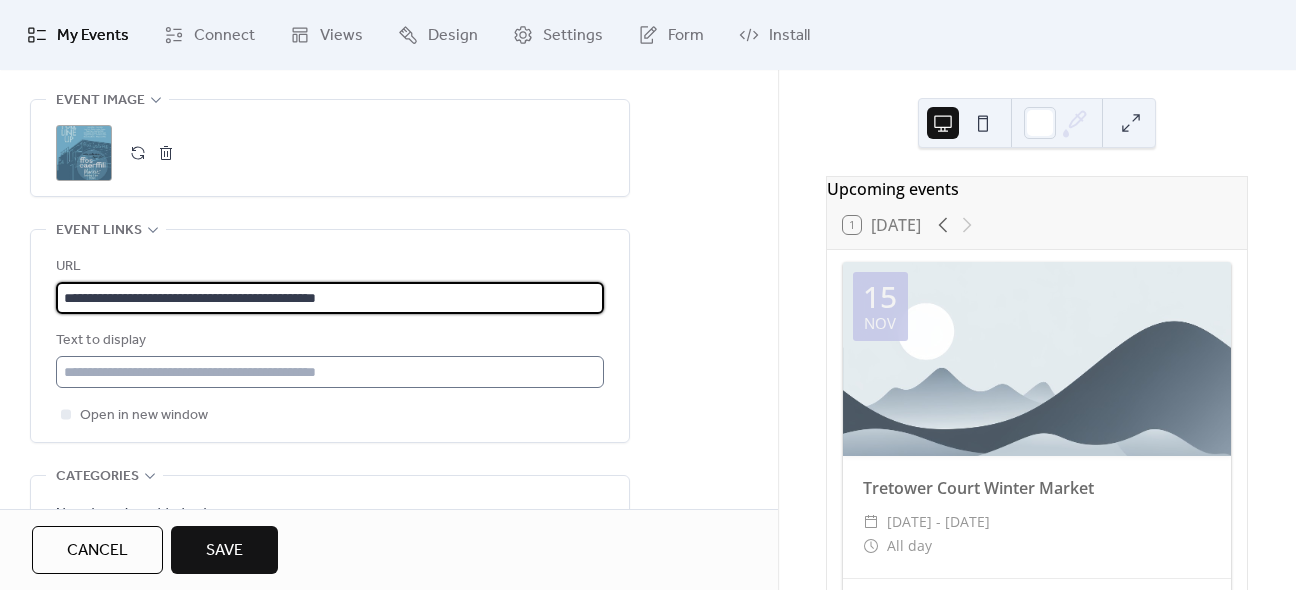 type on "**********" 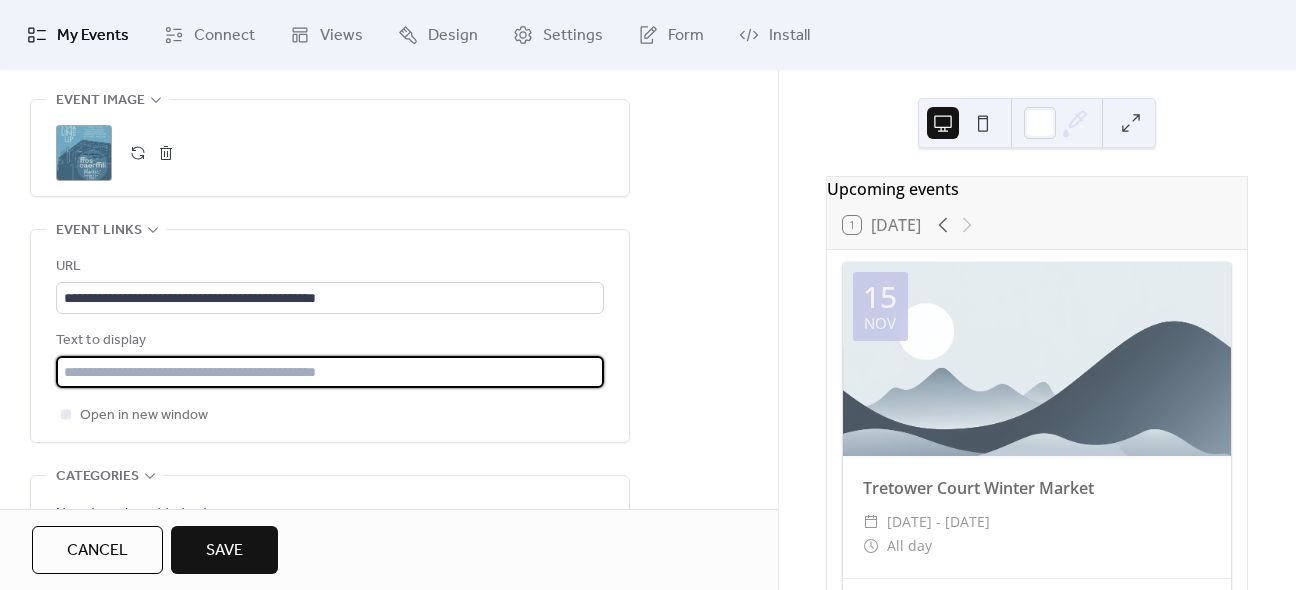 click at bounding box center [330, 372] 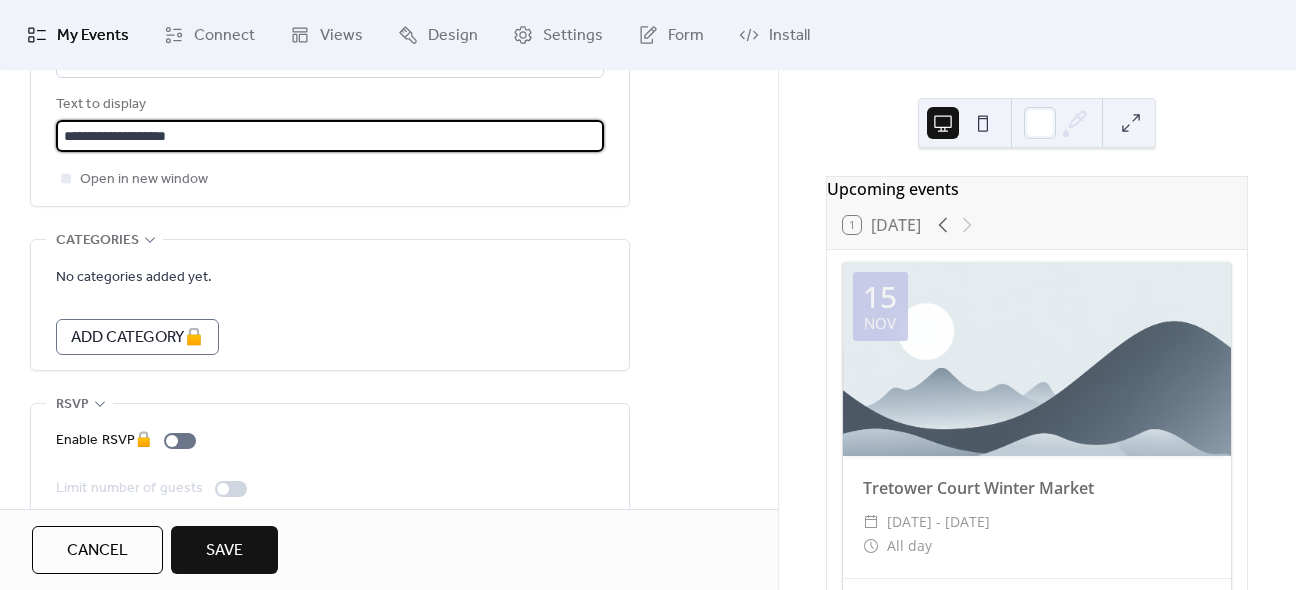 scroll, scrollTop: 1286, scrollLeft: 0, axis: vertical 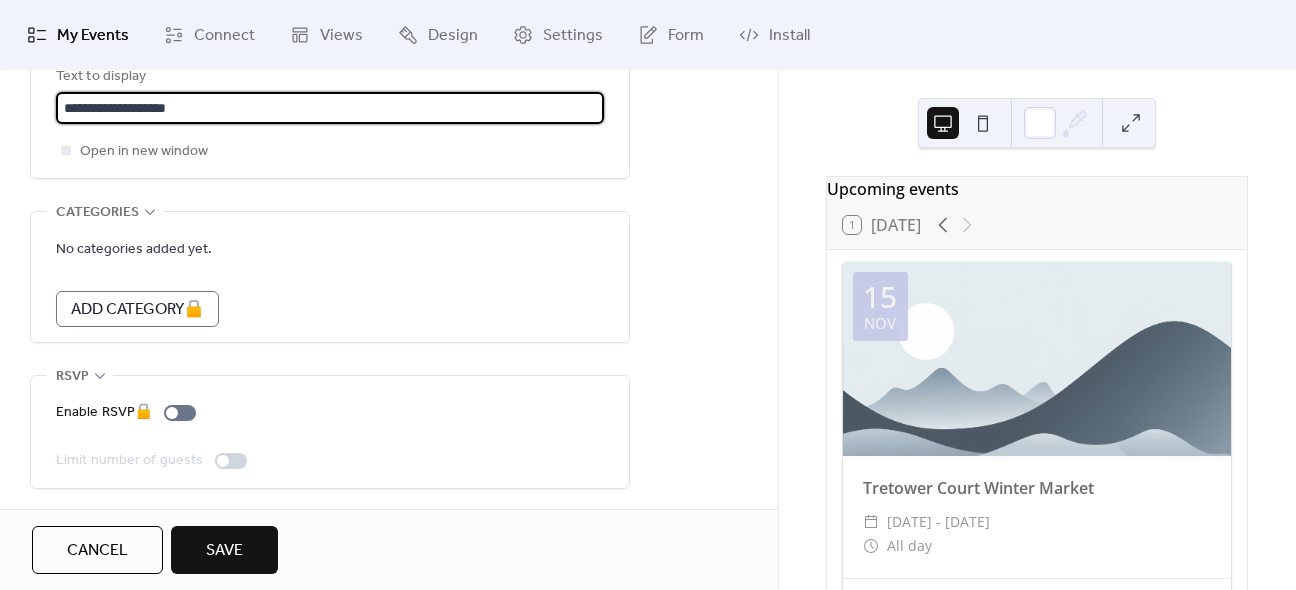 type on "**********" 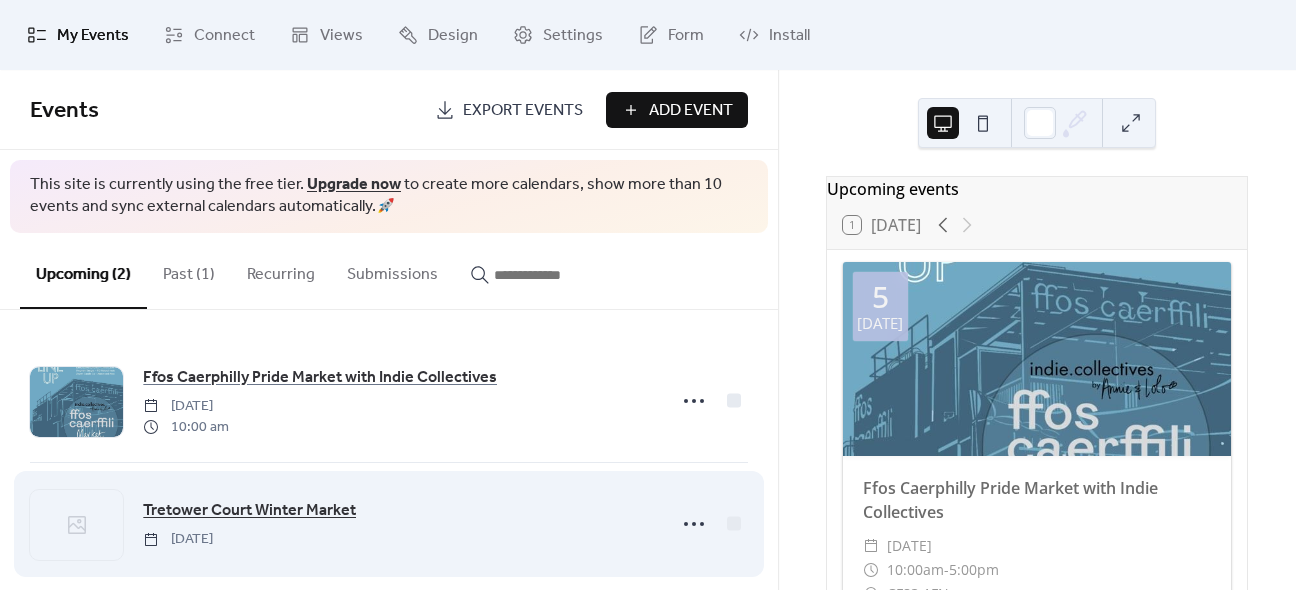 click on "Tretower Court Winter Market" at bounding box center (249, 511) 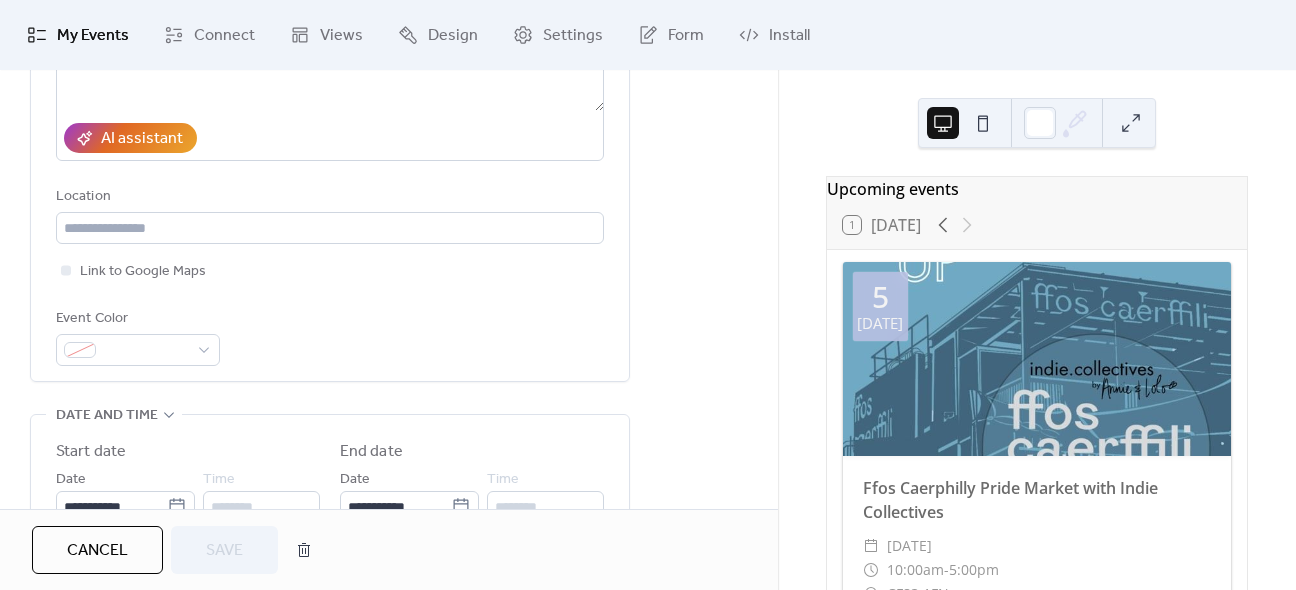 scroll, scrollTop: 474, scrollLeft: 0, axis: vertical 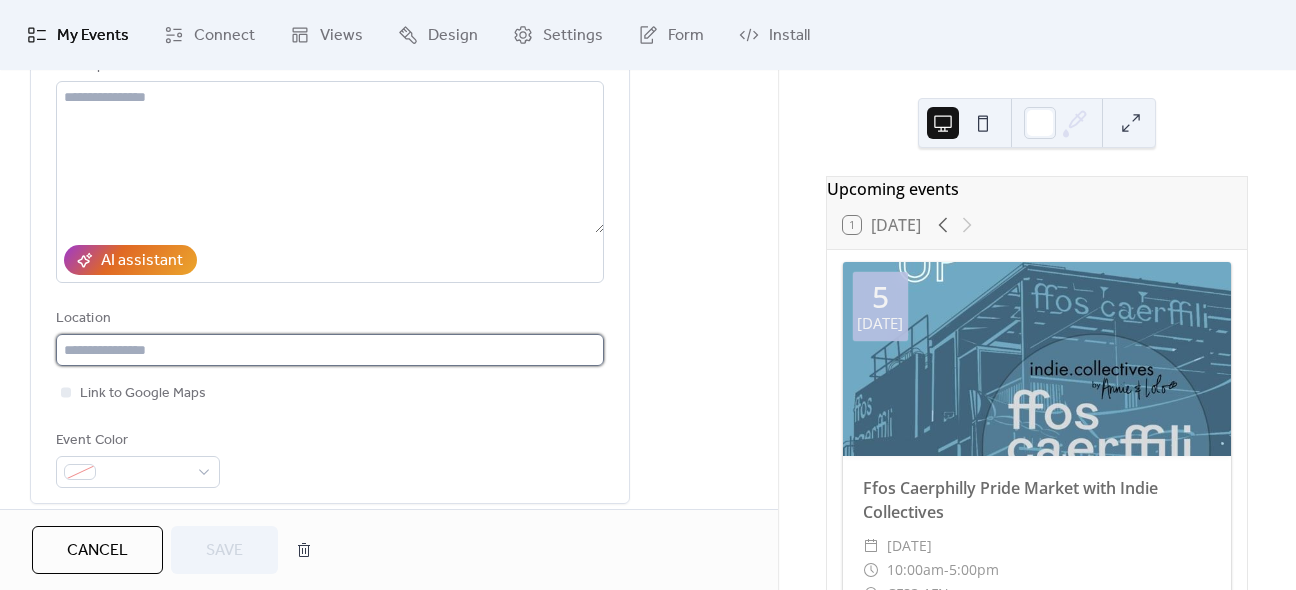 click at bounding box center [330, 350] 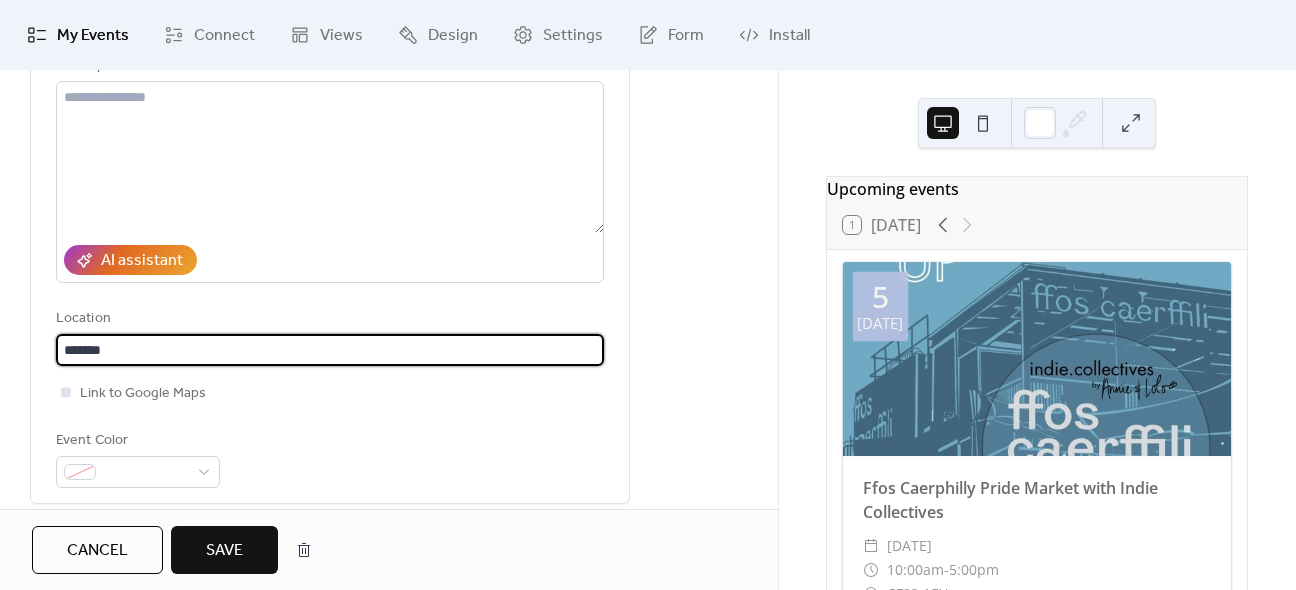 type on "*******" 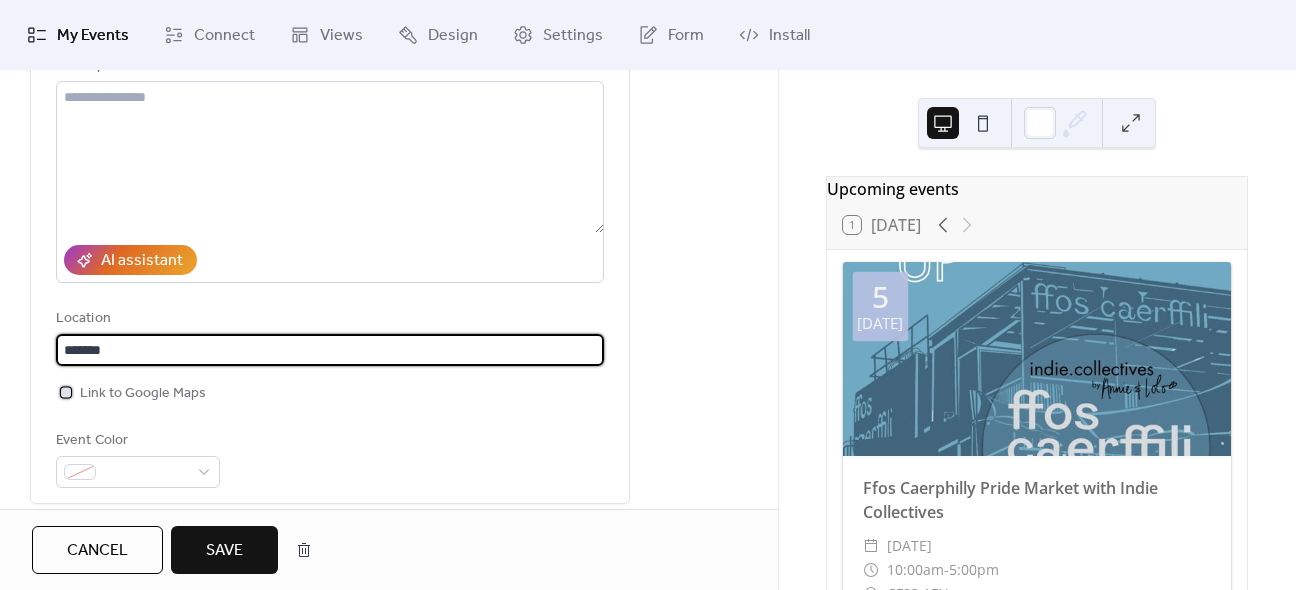 click at bounding box center (66, 392) 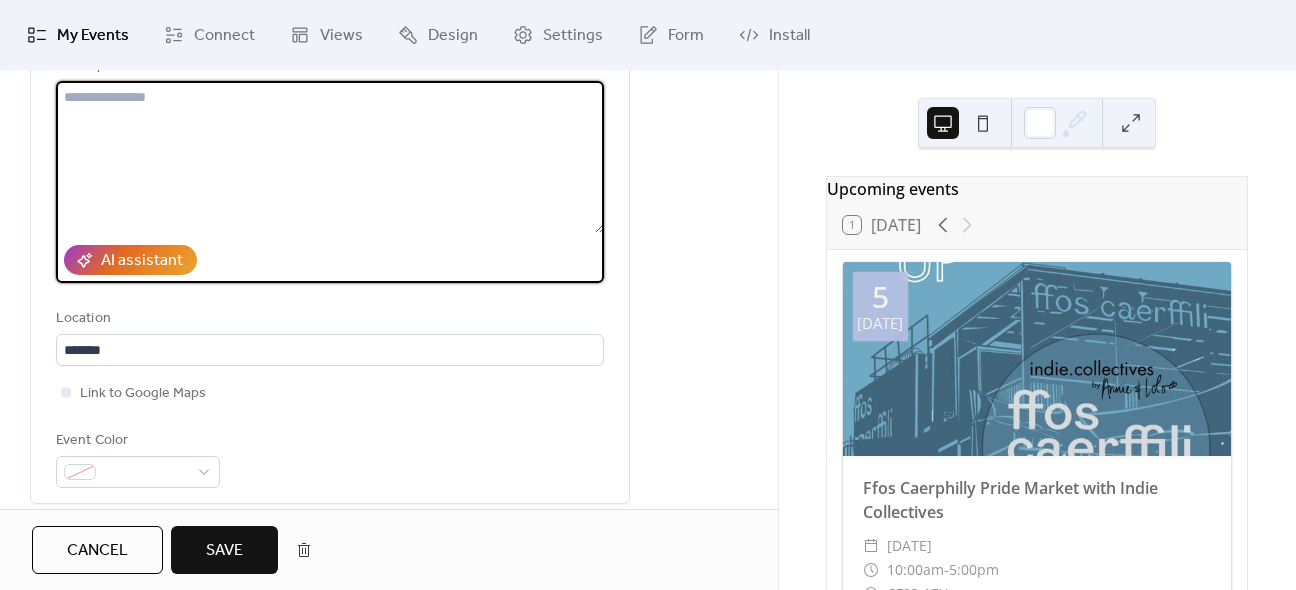 click at bounding box center (330, 157) 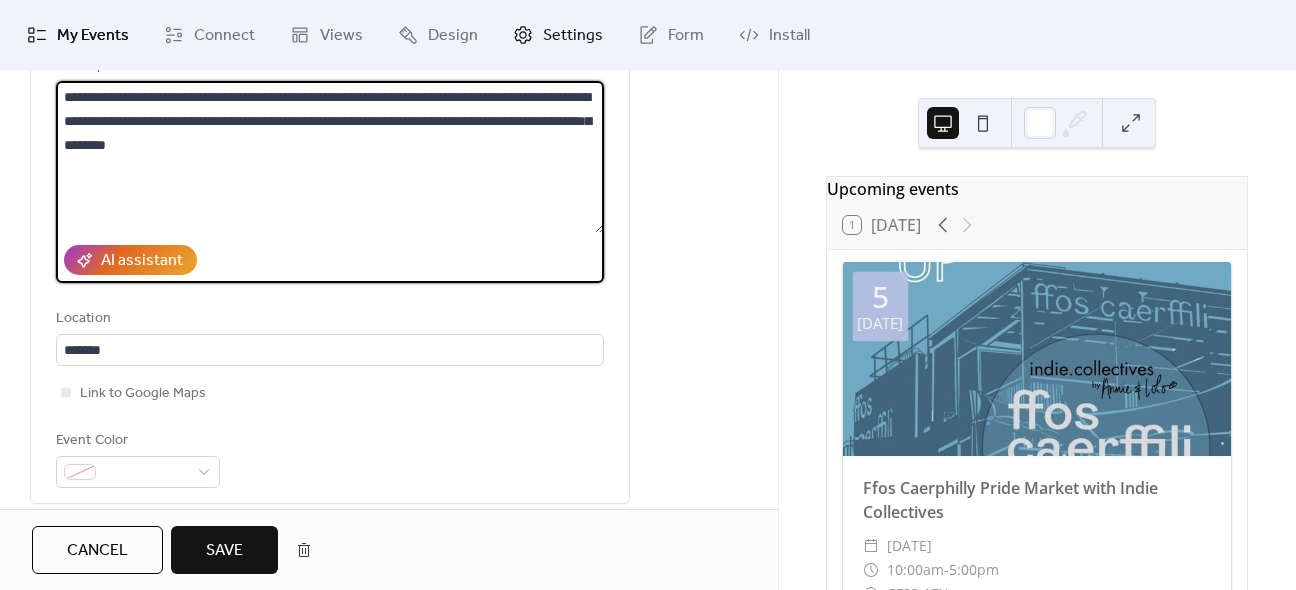 type on "**********" 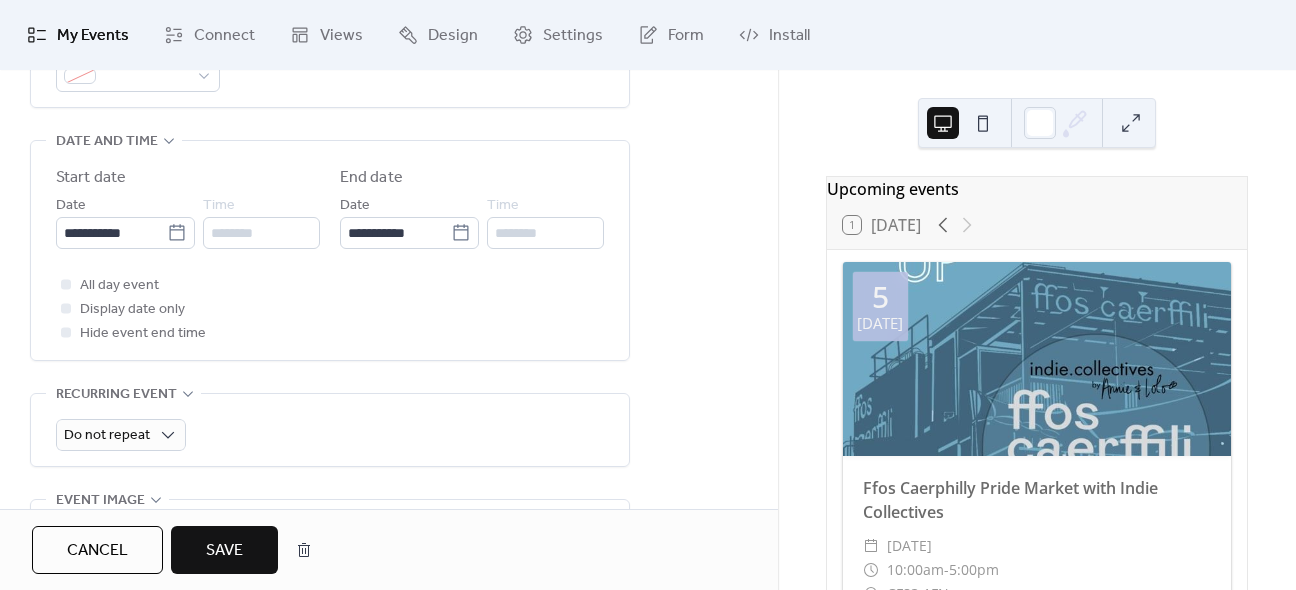 scroll, scrollTop: 638, scrollLeft: 0, axis: vertical 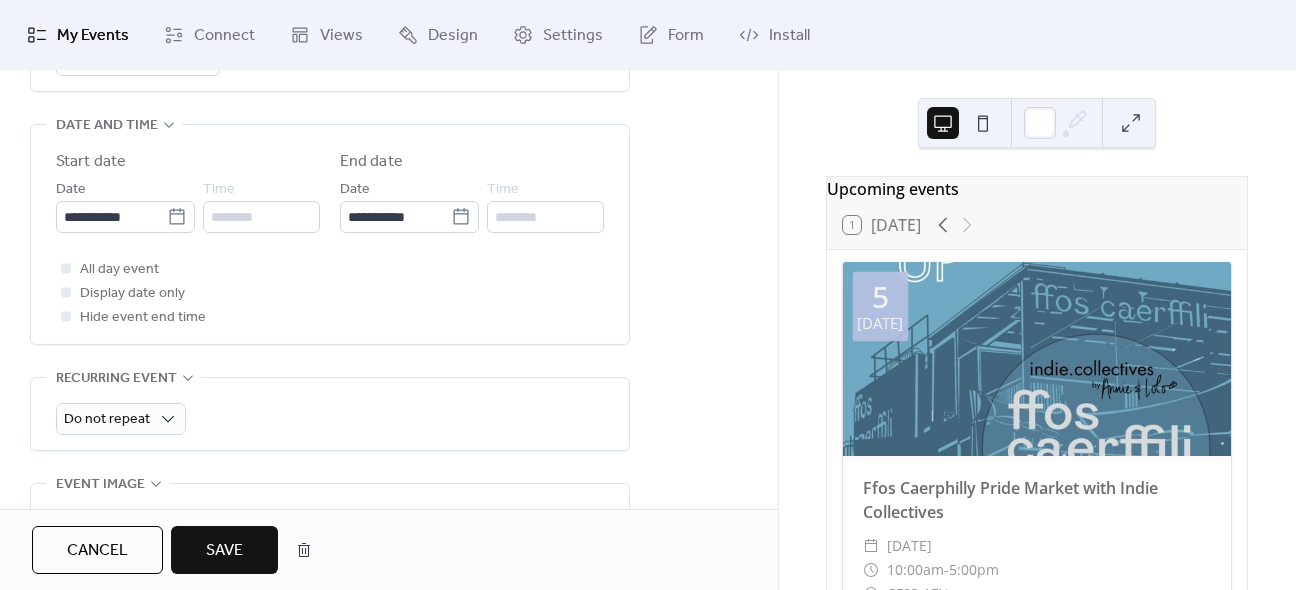 click on "********" at bounding box center [261, 217] 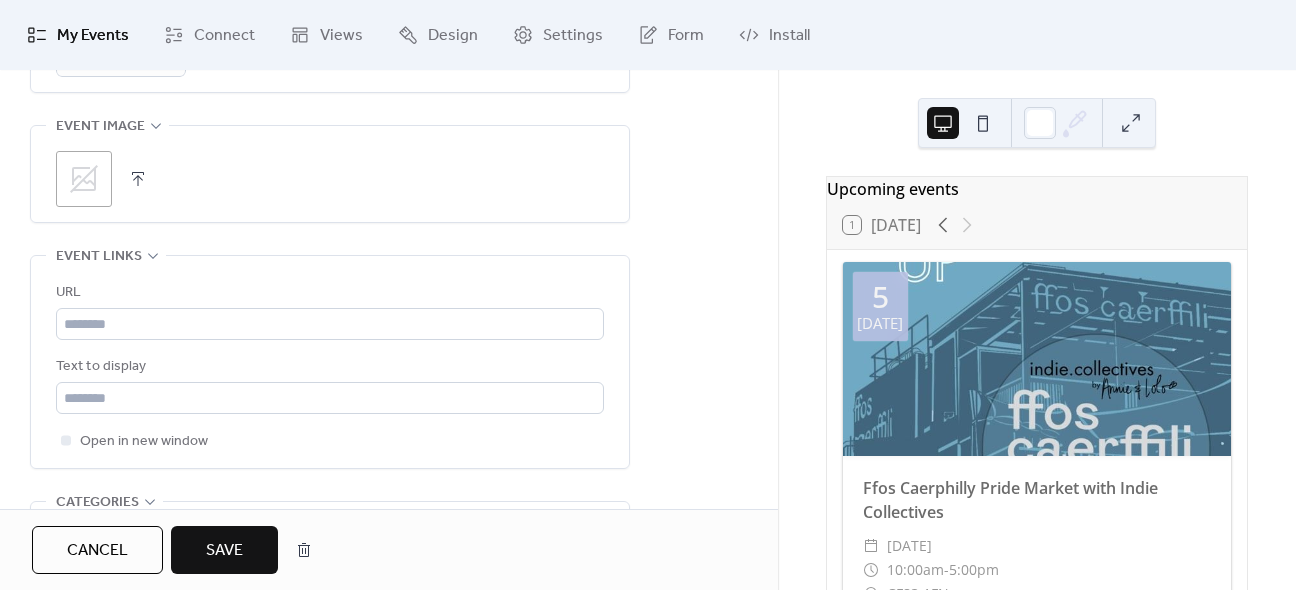 scroll, scrollTop: 1000, scrollLeft: 0, axis: vertical 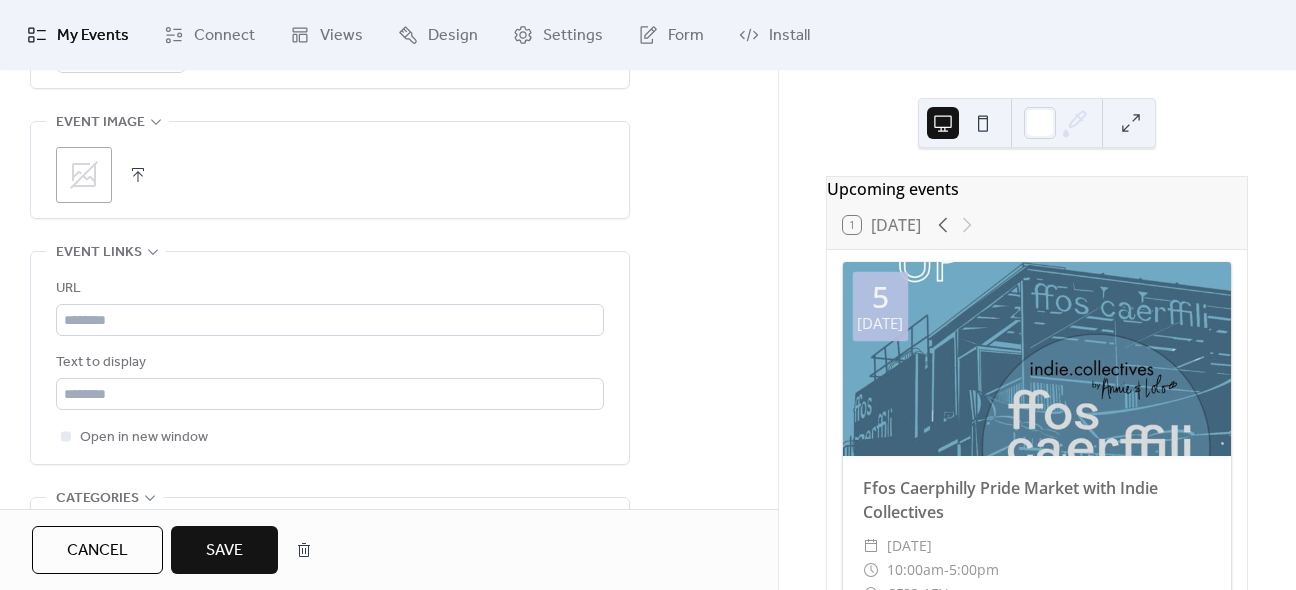 click 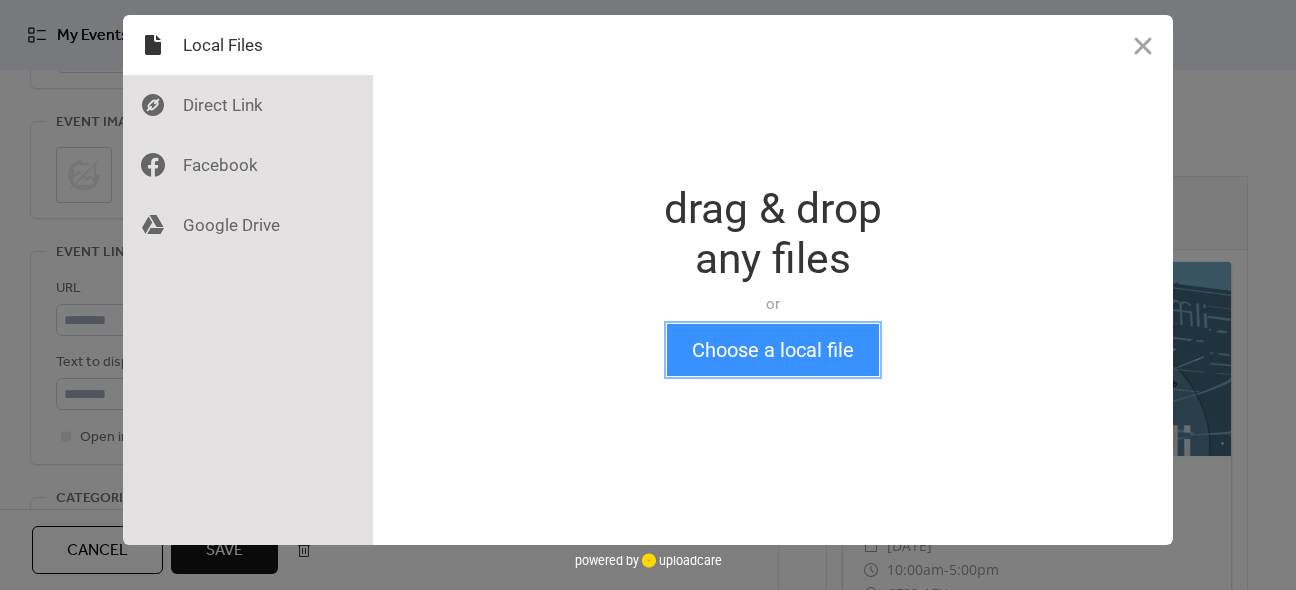 click on "Choose a local file" at bounding box center [773, 350] 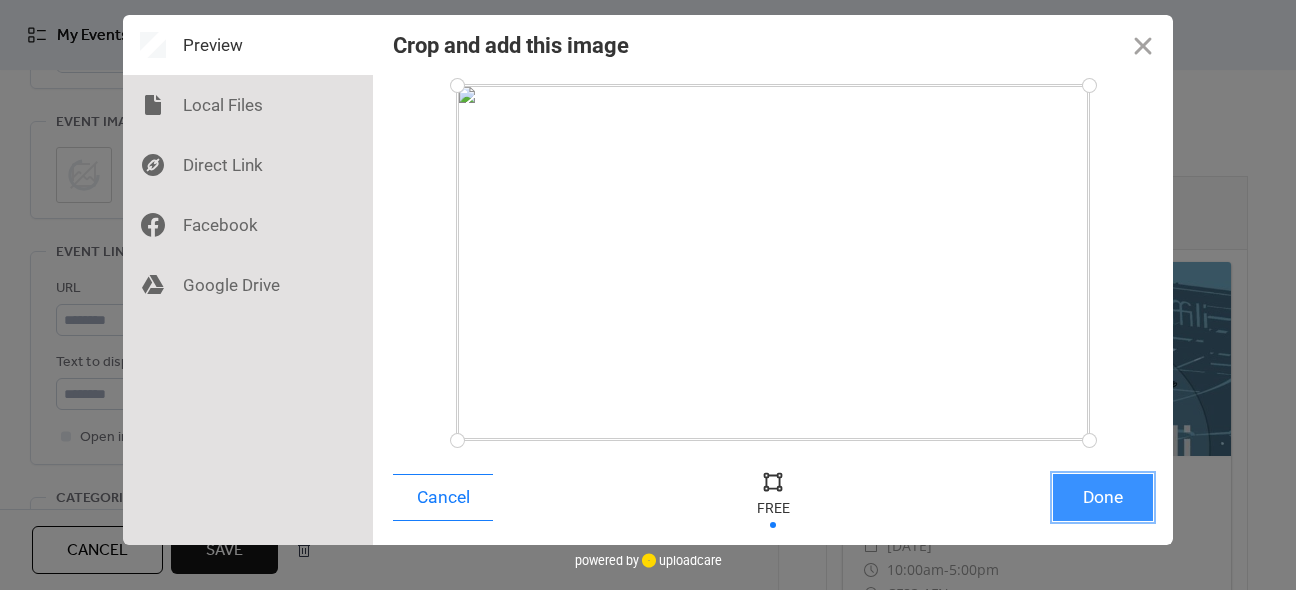 click on "Done" at bounding box center (1103, 497) 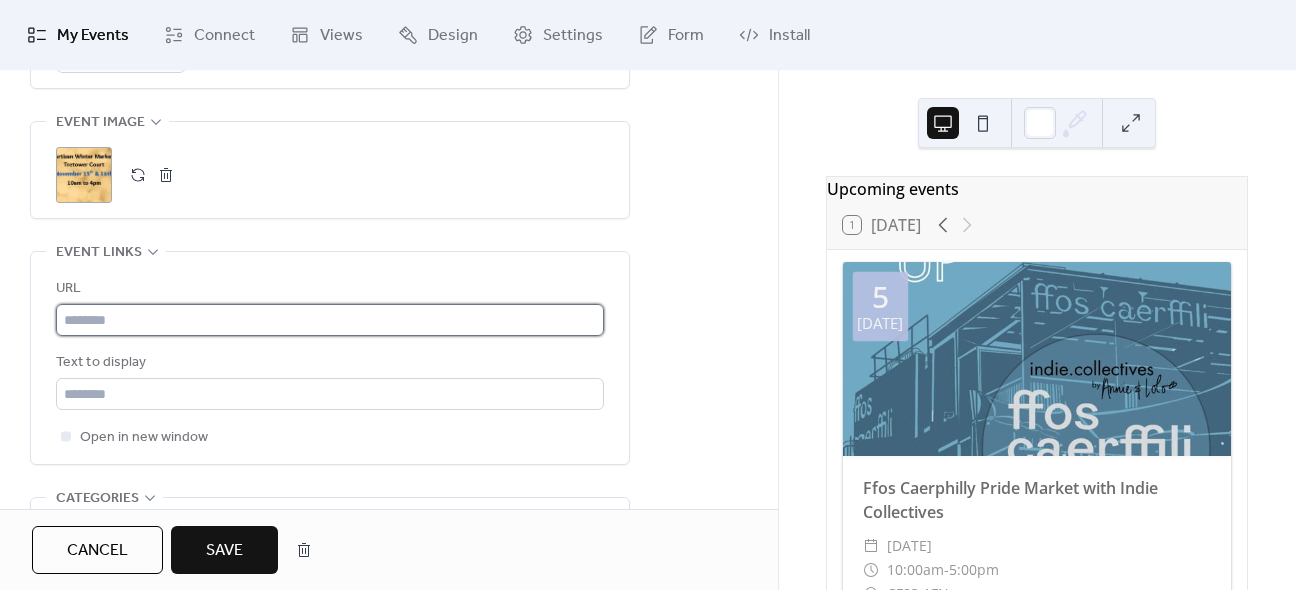 click at bounding box center (330, 320) 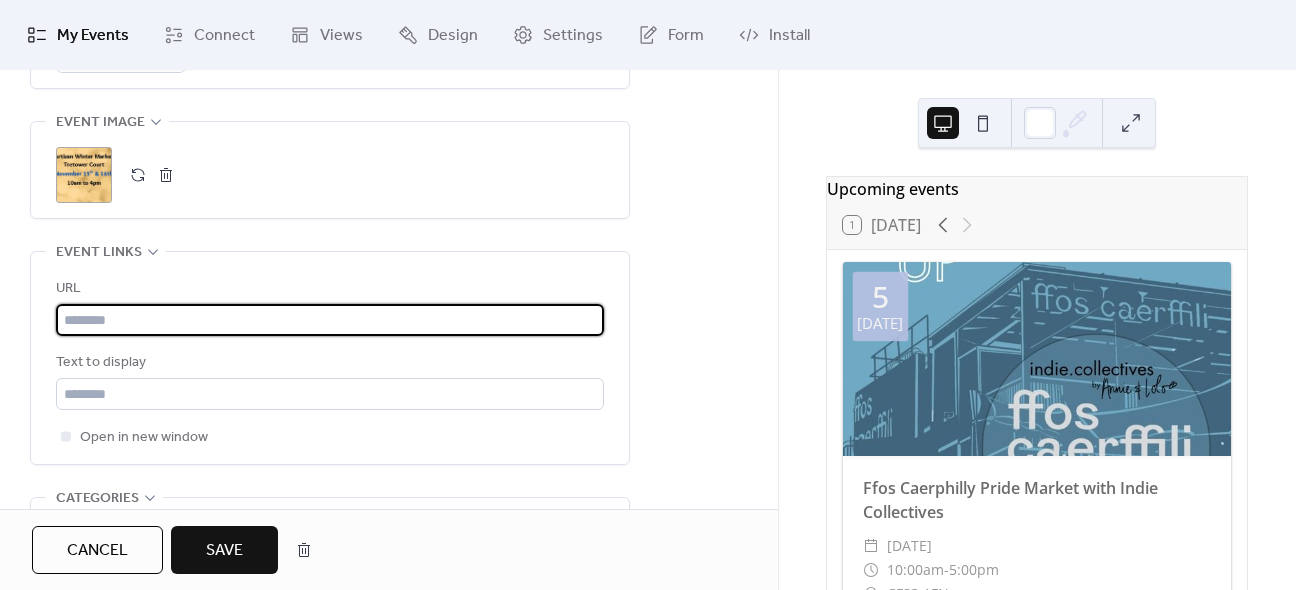 paste on "**********" 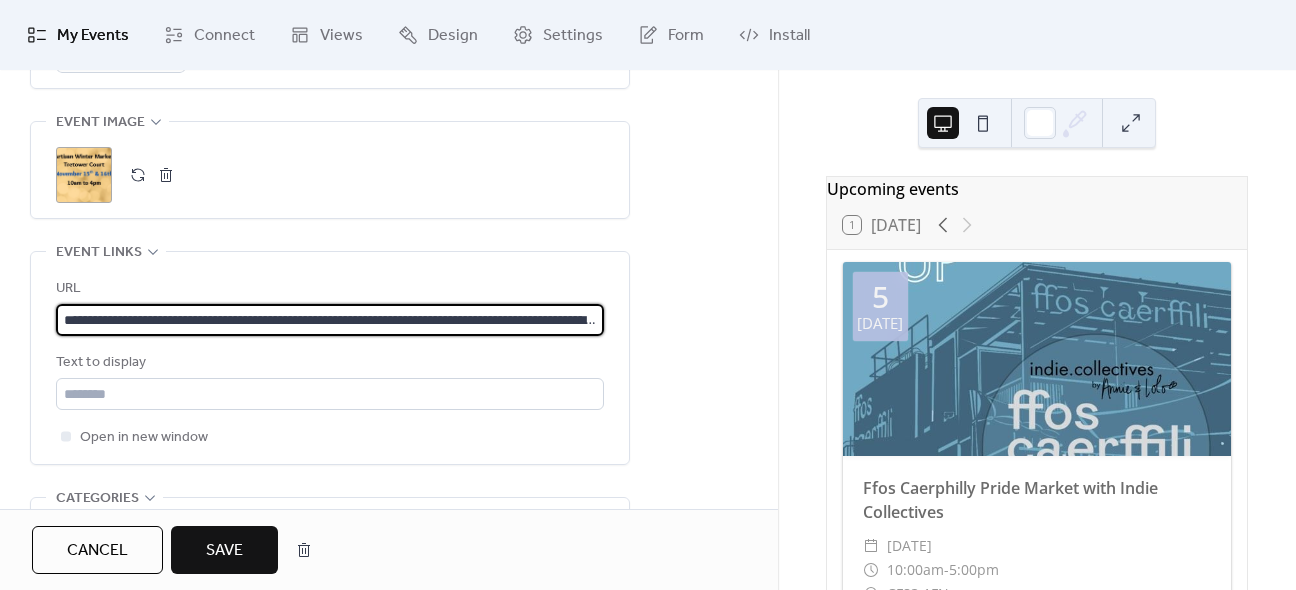 scroll, scrollTop: 0, scrollLeft: 255, axis: horizontal 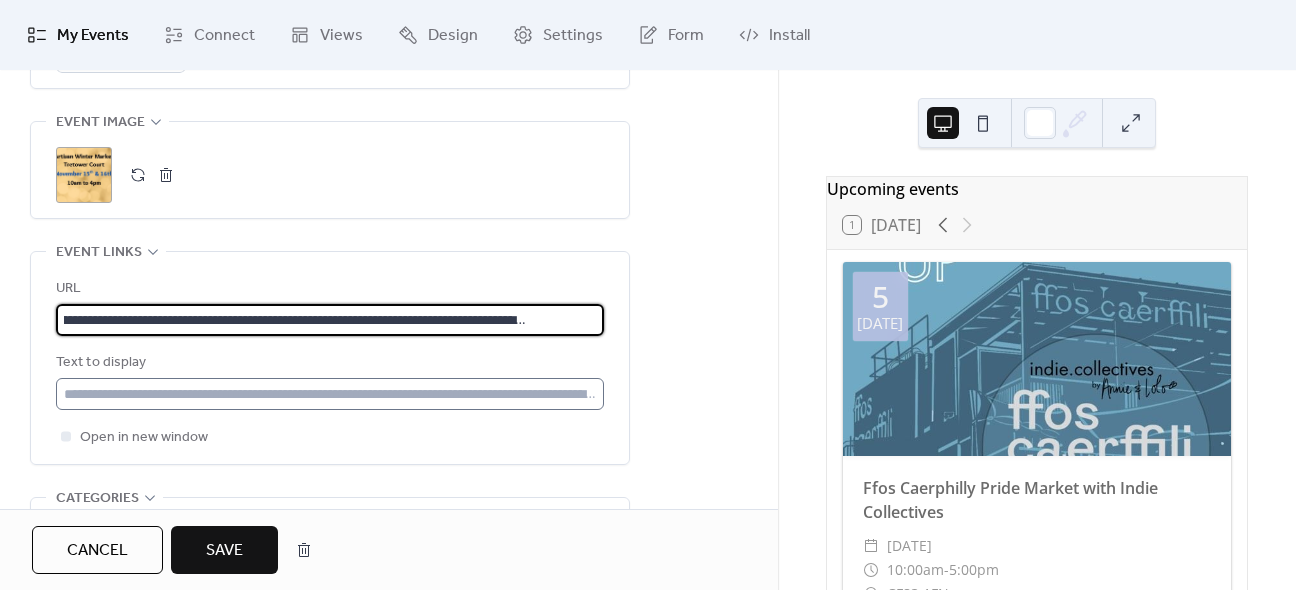 type on "**********" 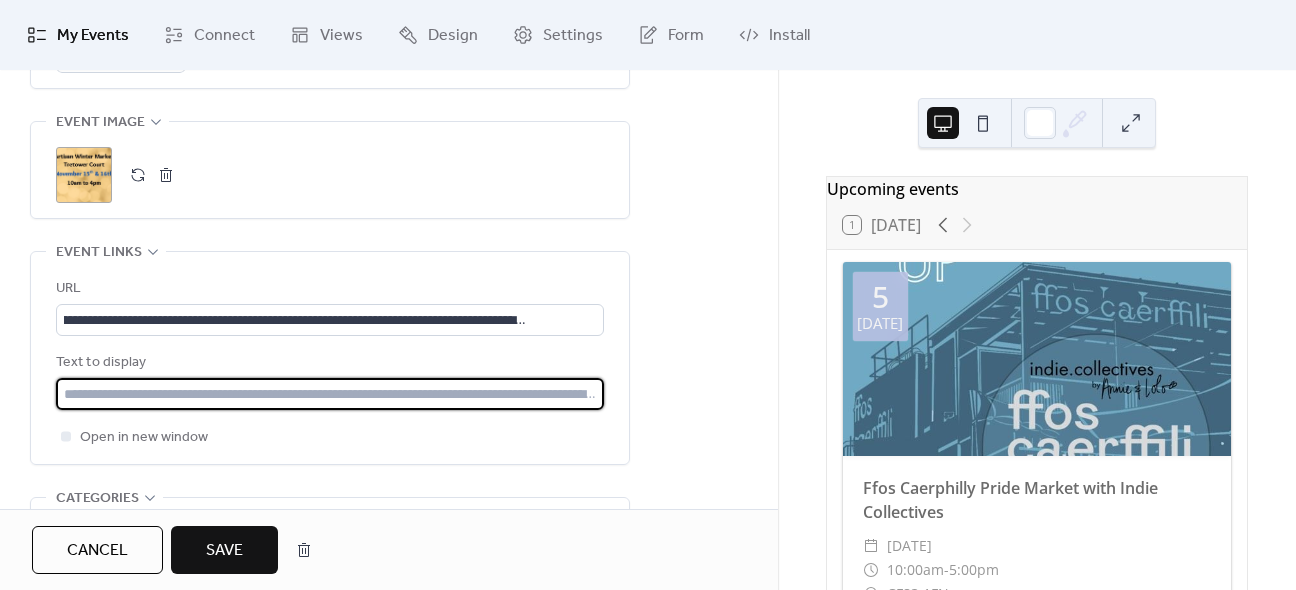 scroll, scrollTop: 0, scrollLeft: 0, axis: both 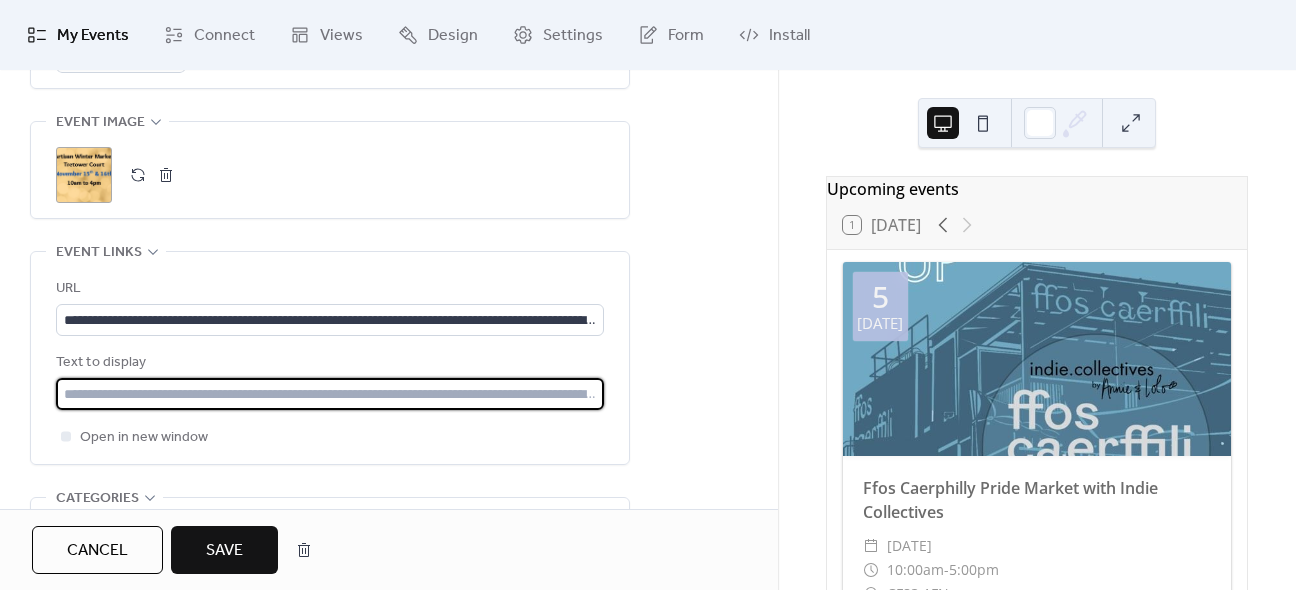 click at bounding box center (330, 394) 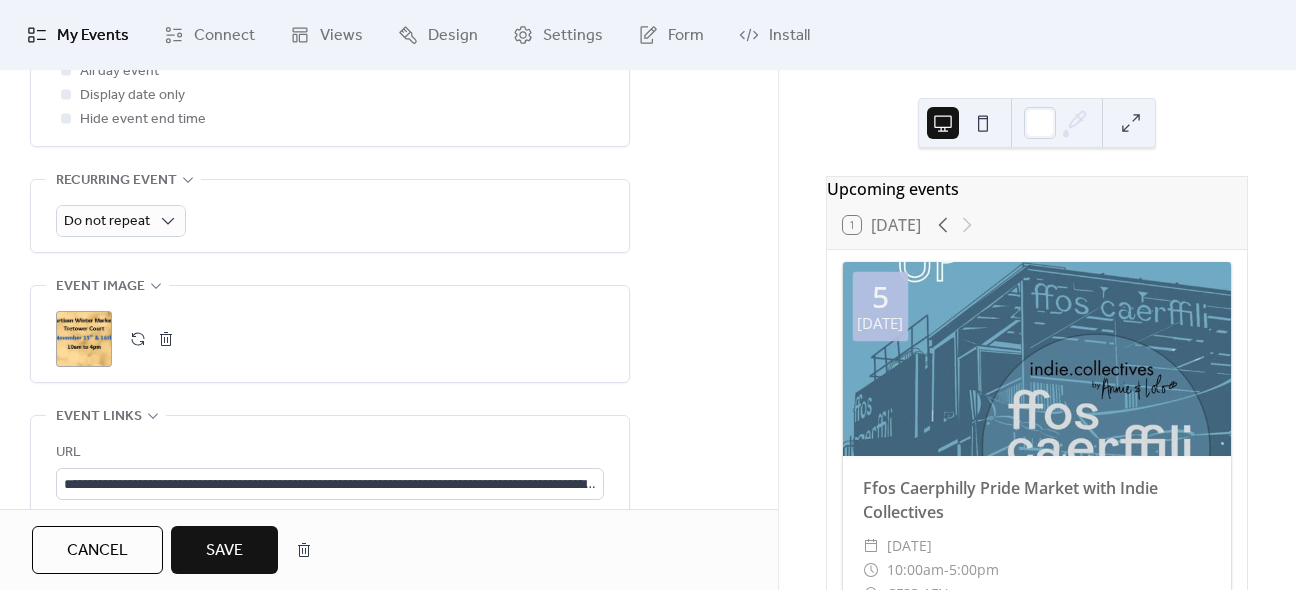scroll, scrollTop: 1286, scrollLeft: 0, axis: vertical 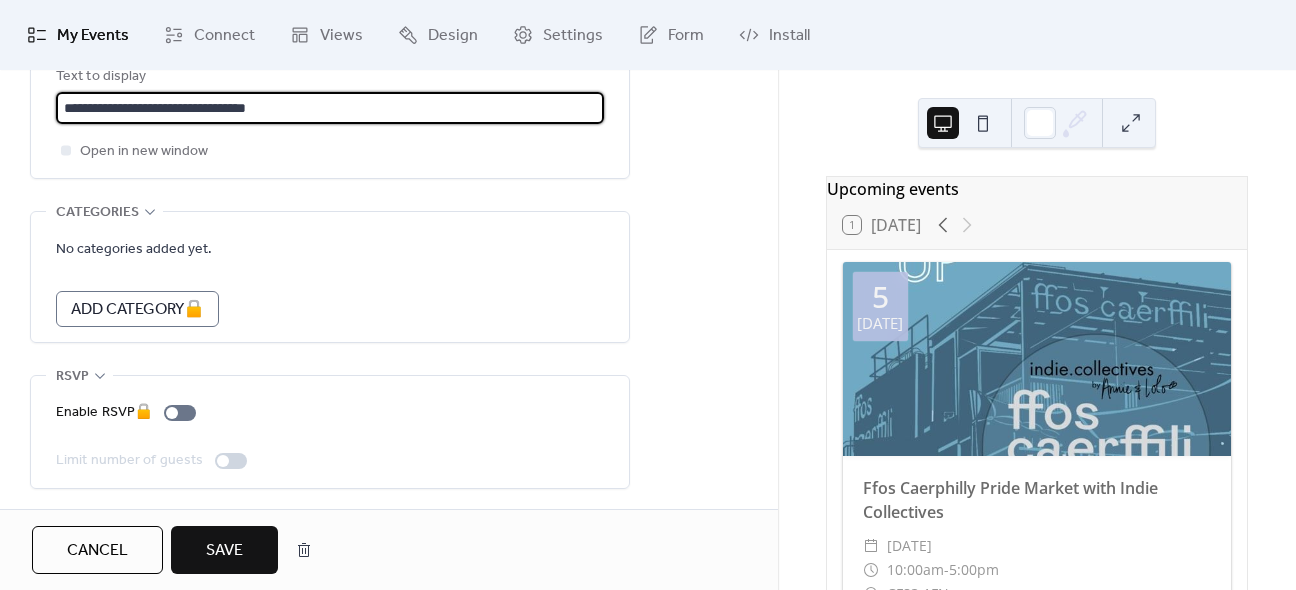 type on "**********" 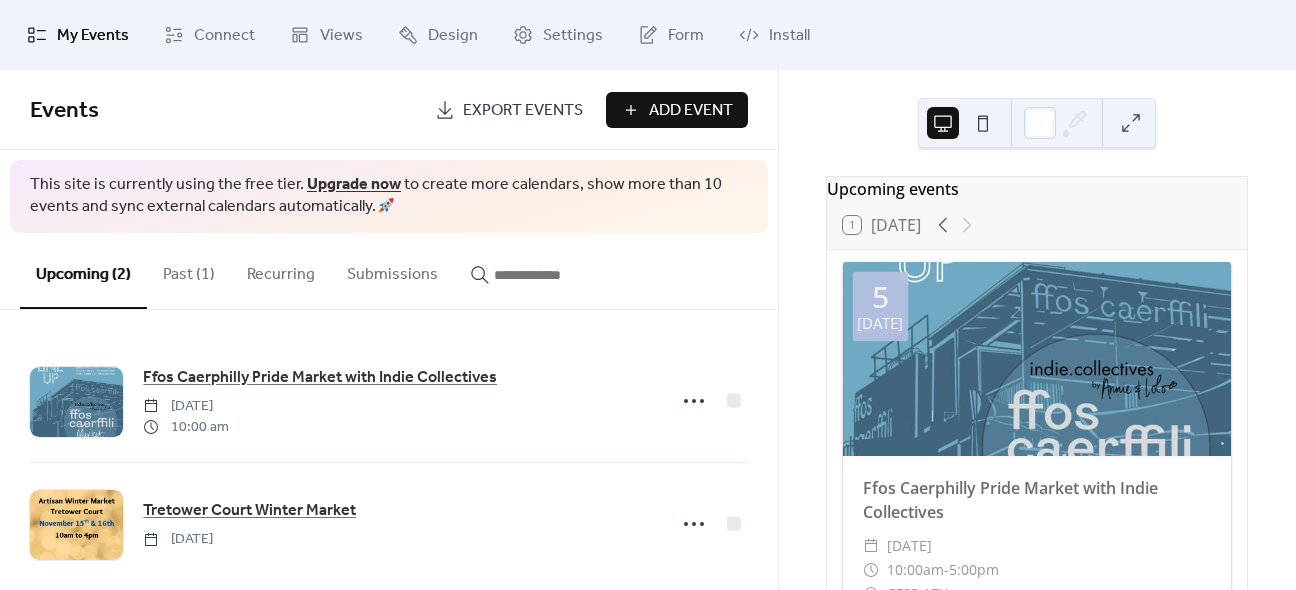 click on "Upgrade now" at bounding box center [354, 184] 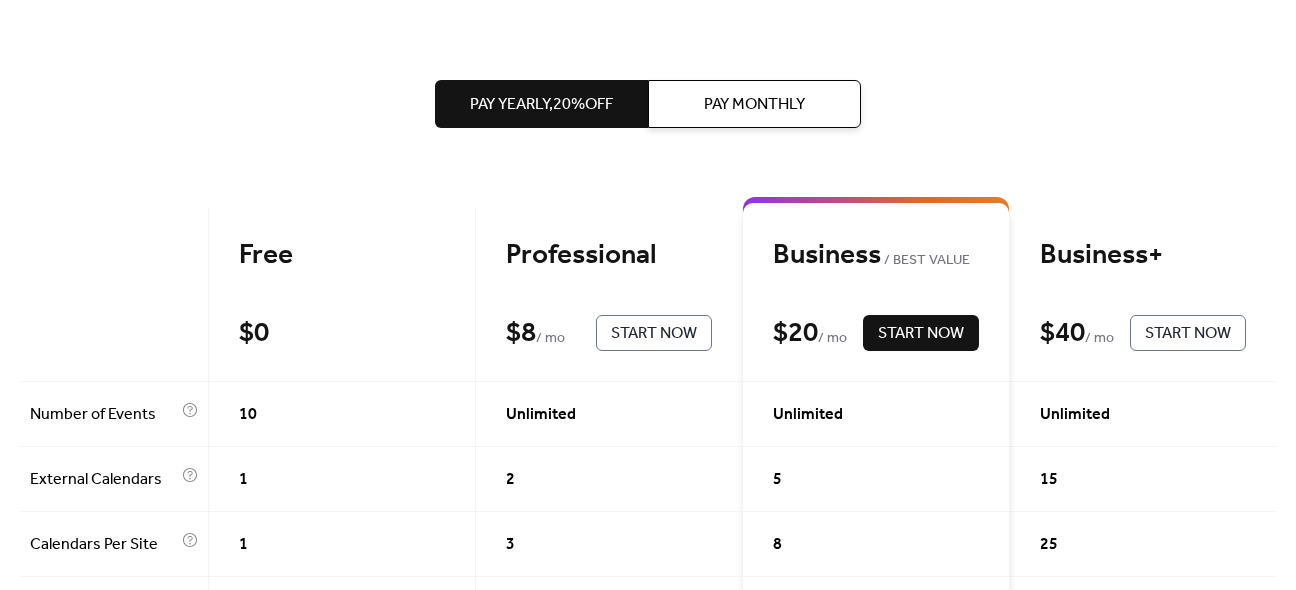 click on "Pay Yearly,  20%  off Pay Monthly Free $ 0 Start Now Professional $ 8 / mo Start Now Business BEST VALUE $ 20 / mo Start Now Business+ $ 40 / mo Start Now Number of Events 10 Unlimited Unlimited Unlimited External Calendars 1 2 5 15 Calendars Per Site 1 3 8 25 Guest events 100 500 Custom Start Date Automatic Syncing with External Calendars Collect RSVPs 50 200 1,000 Calendar Subscribers 100 1,000 5,000 Remove Events Calendar Branding Default to Local Timezone Allow Visitors to Change Timezones Allow Multiple Views Expanded Month Layout Categories Google Calendar Images Priority Support Monthly Views 1,000 100,000 500,000 1,500,000 $ 0 Start Now $ 8 / month Start Now $ 20 / month Start Now $ 40 / month Start Now" at bounding box center (648, 943) 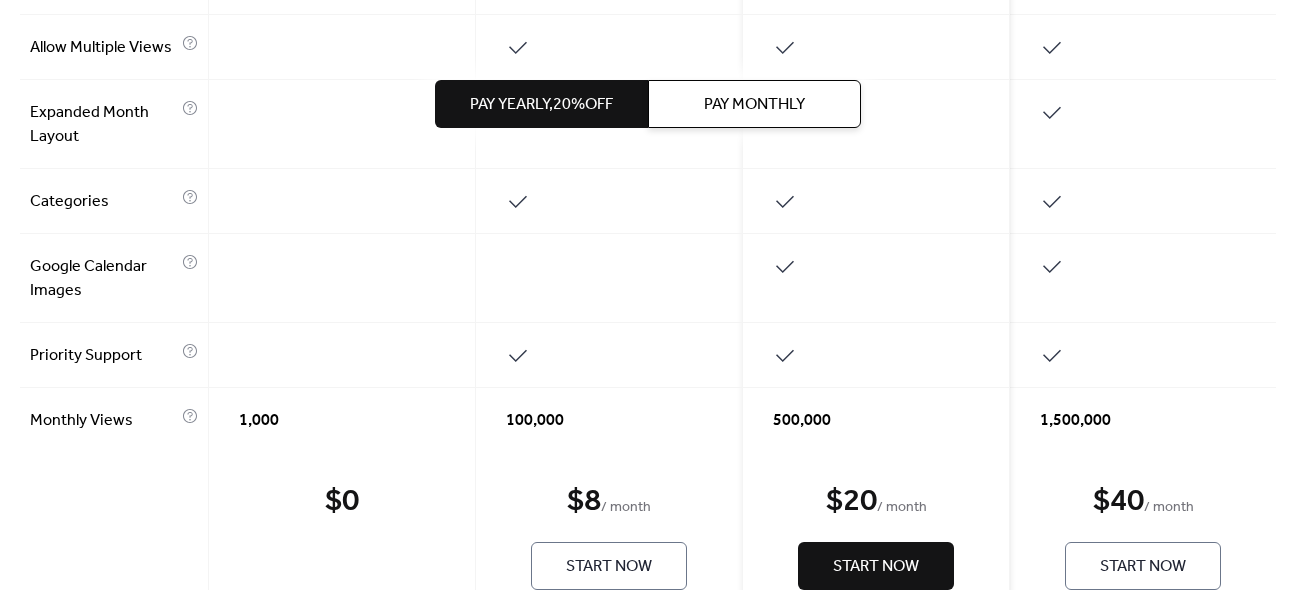 scroll, scrollTop: 1316, scrollLeft: 0, axis: vertical 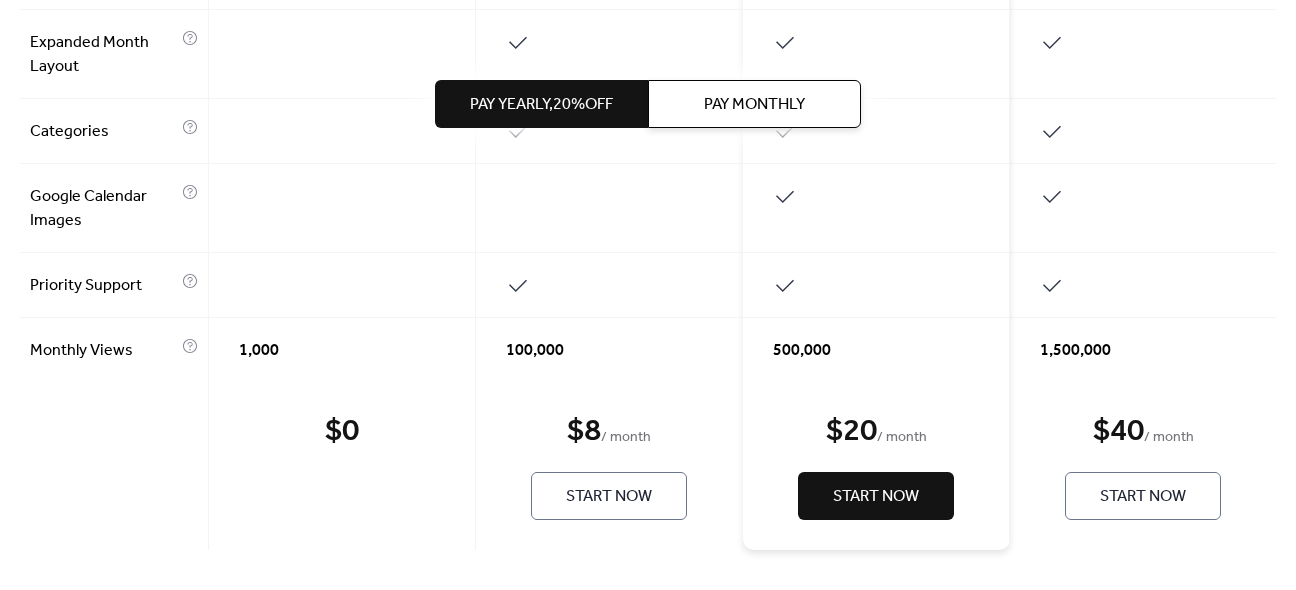 click on "Pay Yearly,  20%  off" at bounding box center (541, 105) 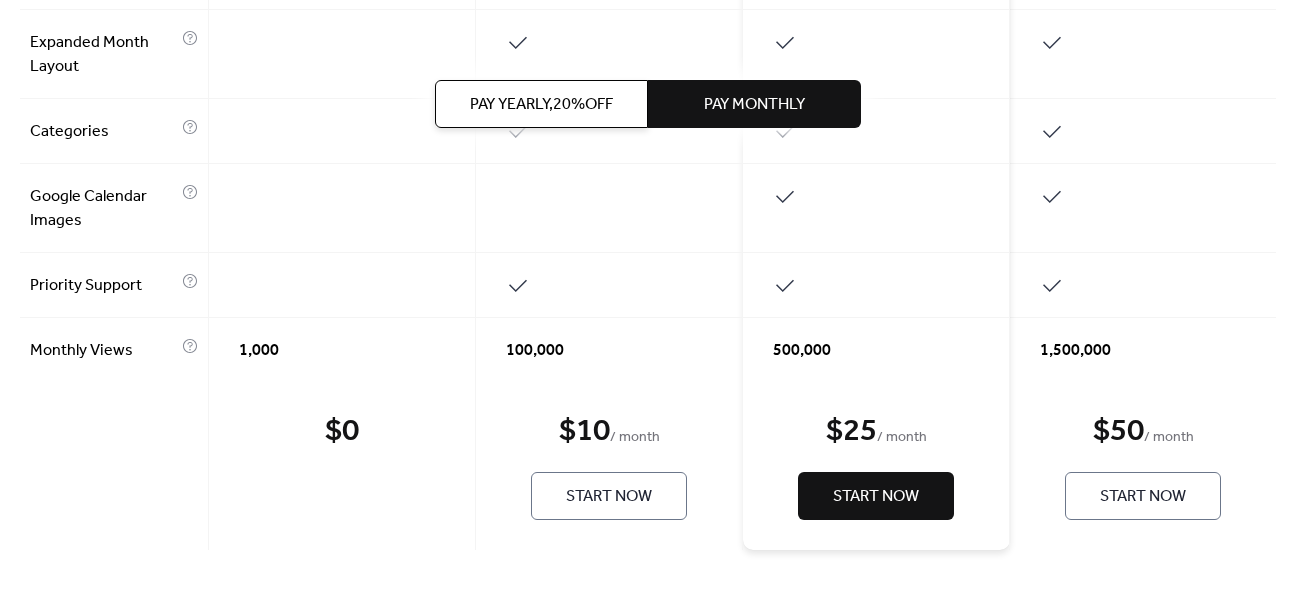 click on "Pay Yearly,  20%  off" at bounding box center (541, 105) 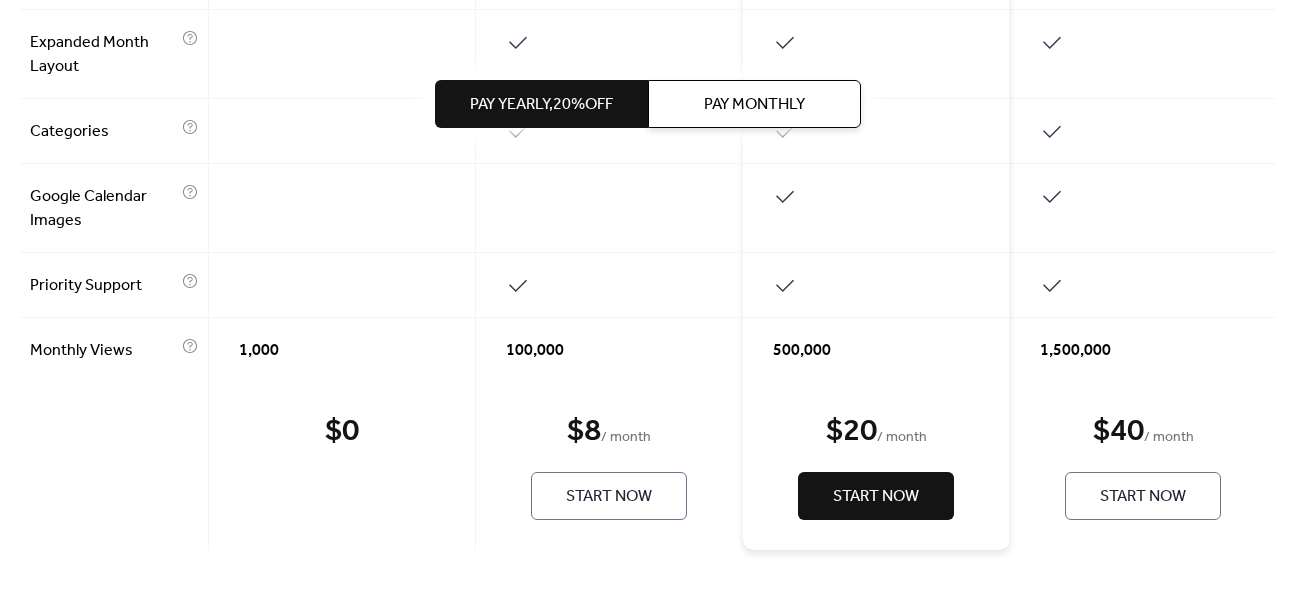 type 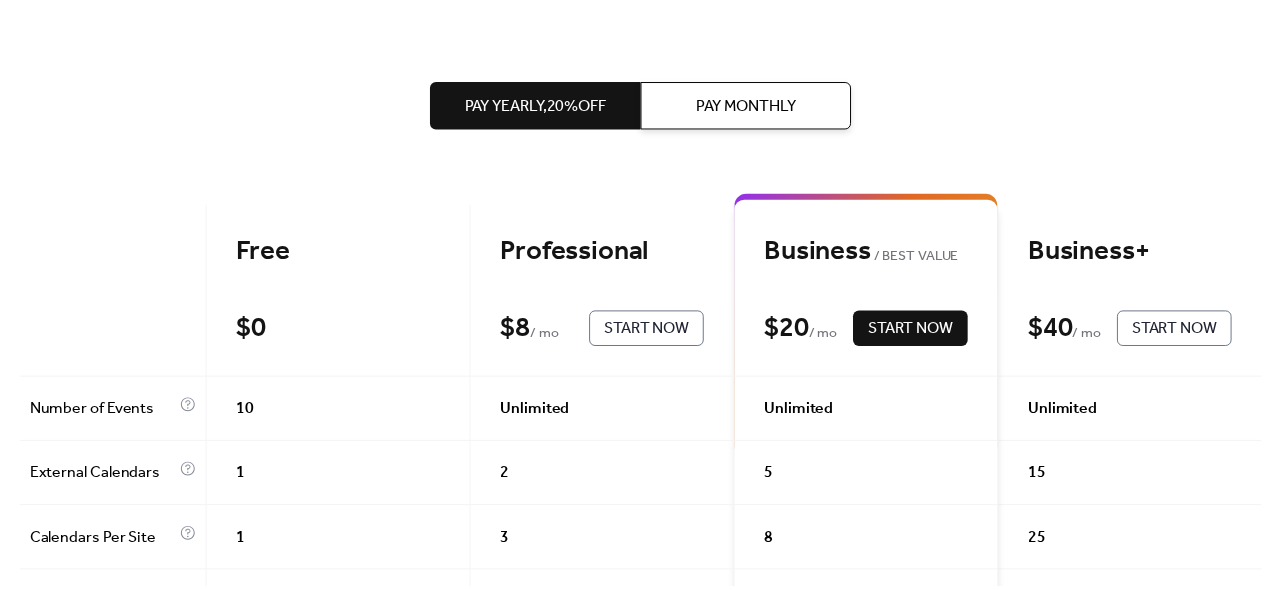scroll, scrollTop: 0, scrollLeft: 0, axis: both 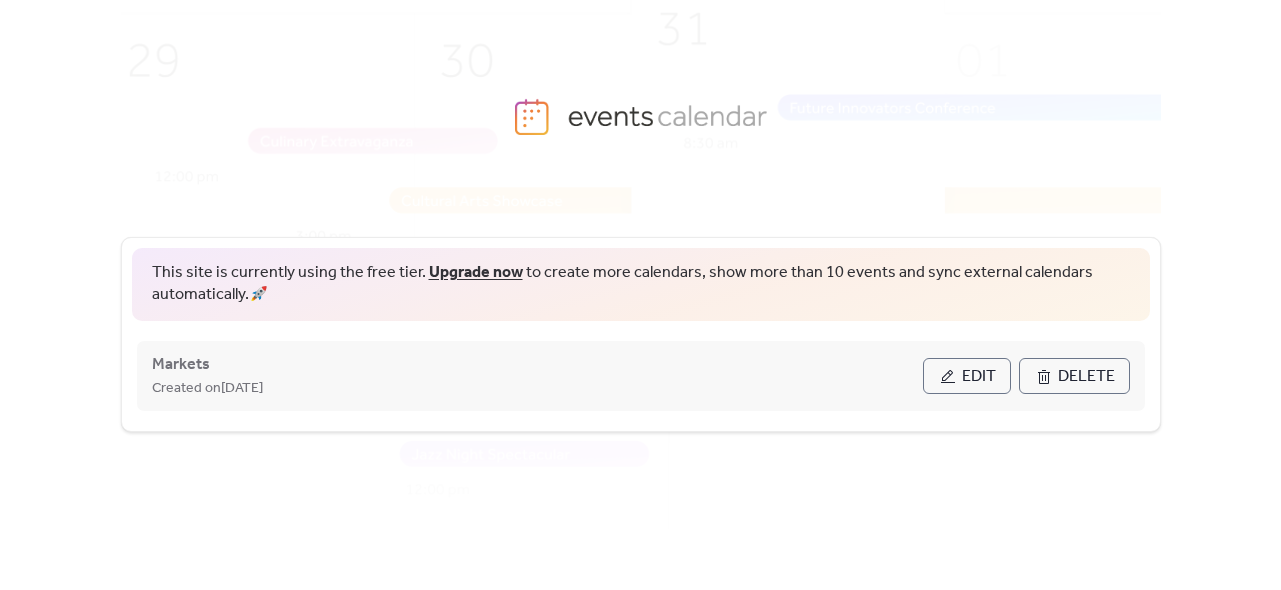 click on "Markets Created on  [DATE]" at bounding box center (537, 376) 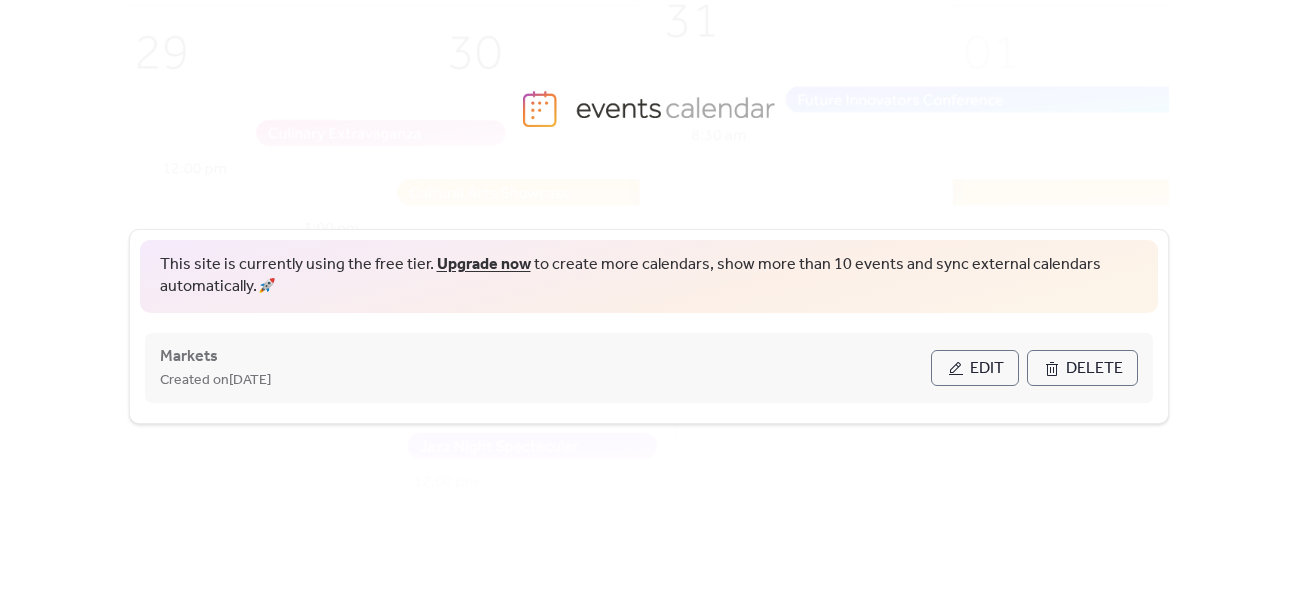 scroll, scrollTop: 0, scrollLeft: 0, axis: both 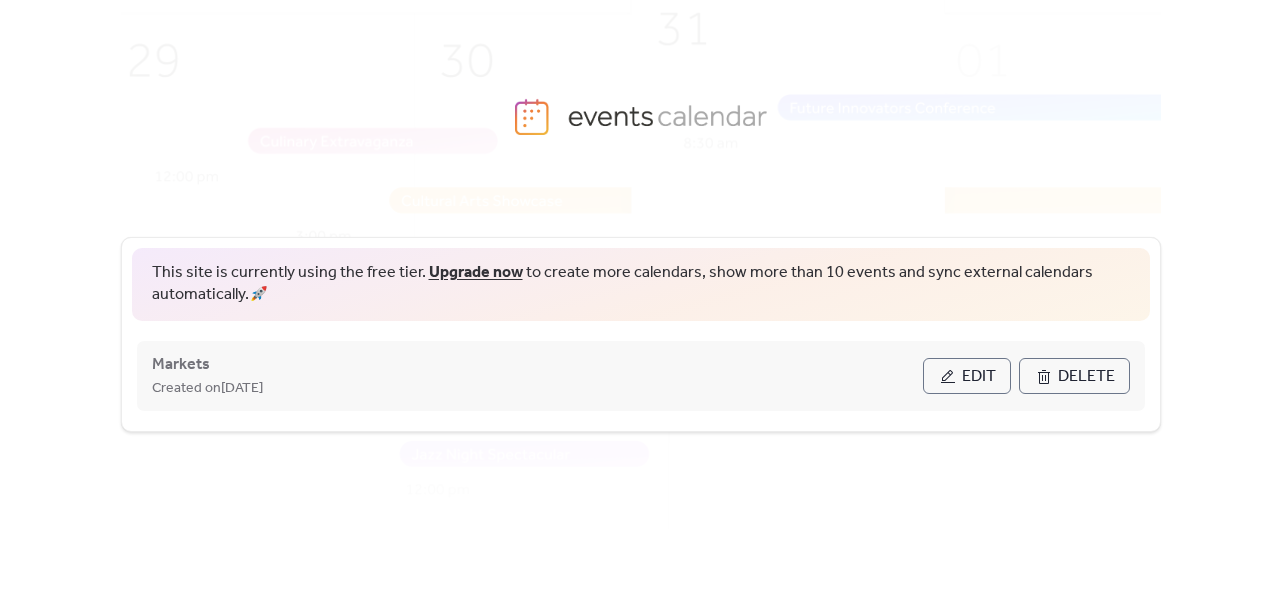 click on "Created on  [DATE]" at bounding box center [537, 388] 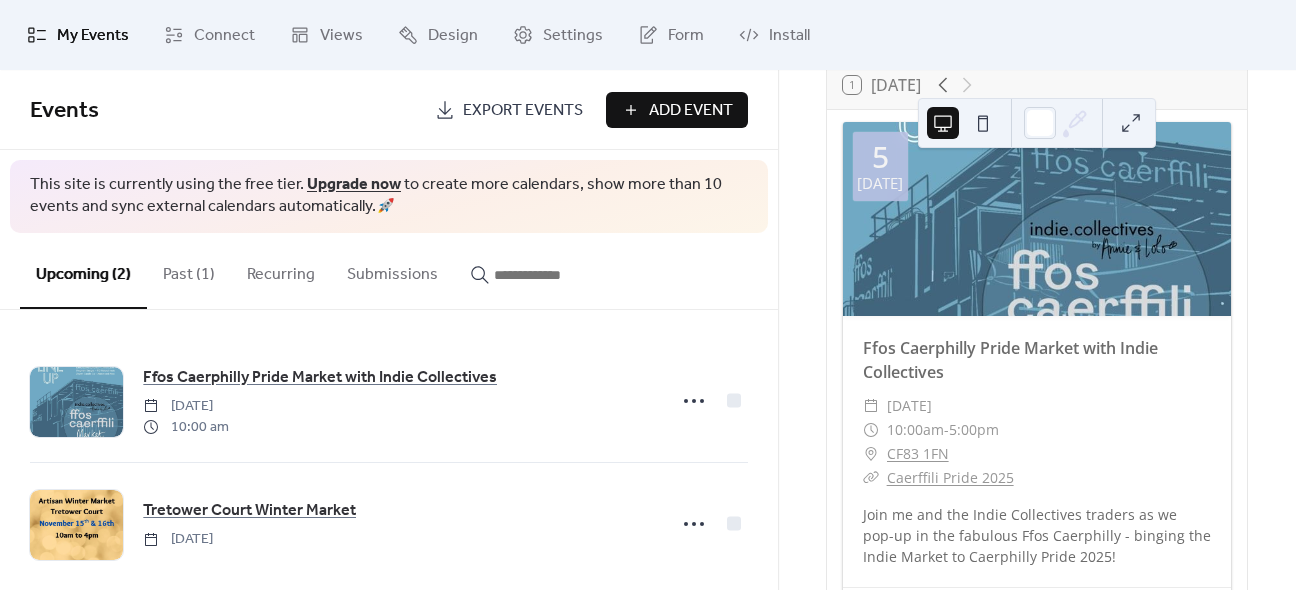 scroll, scrollTop: 19, scrollLeft: 0, axis: vertical 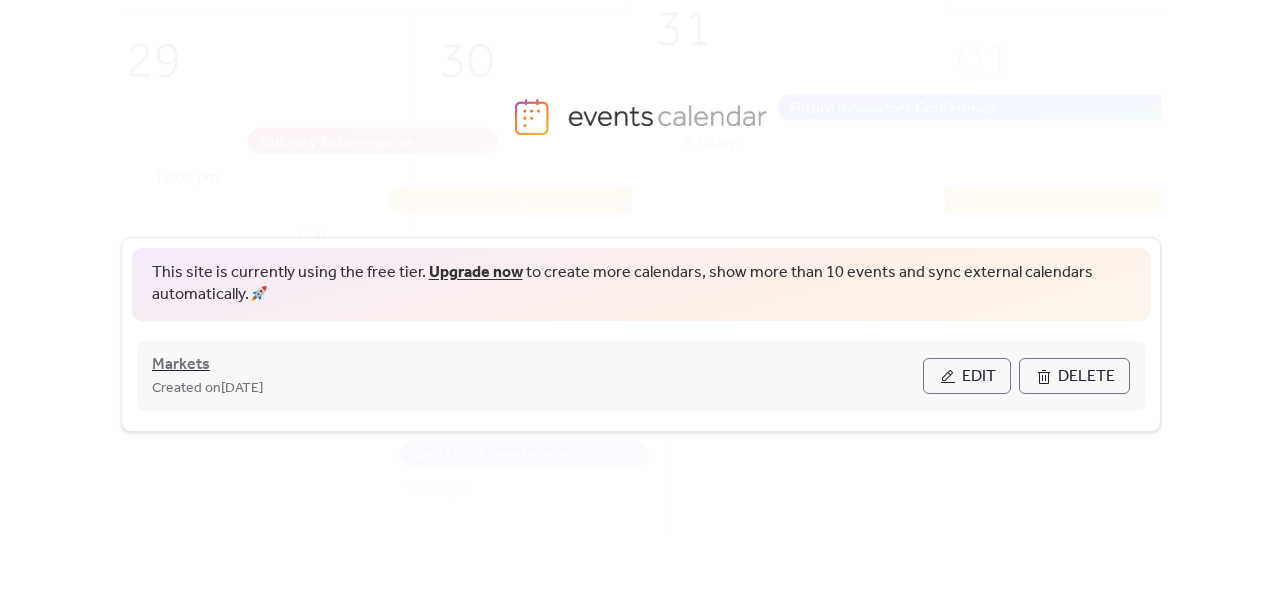 click on "Markets" at bounding box center (181, 365) 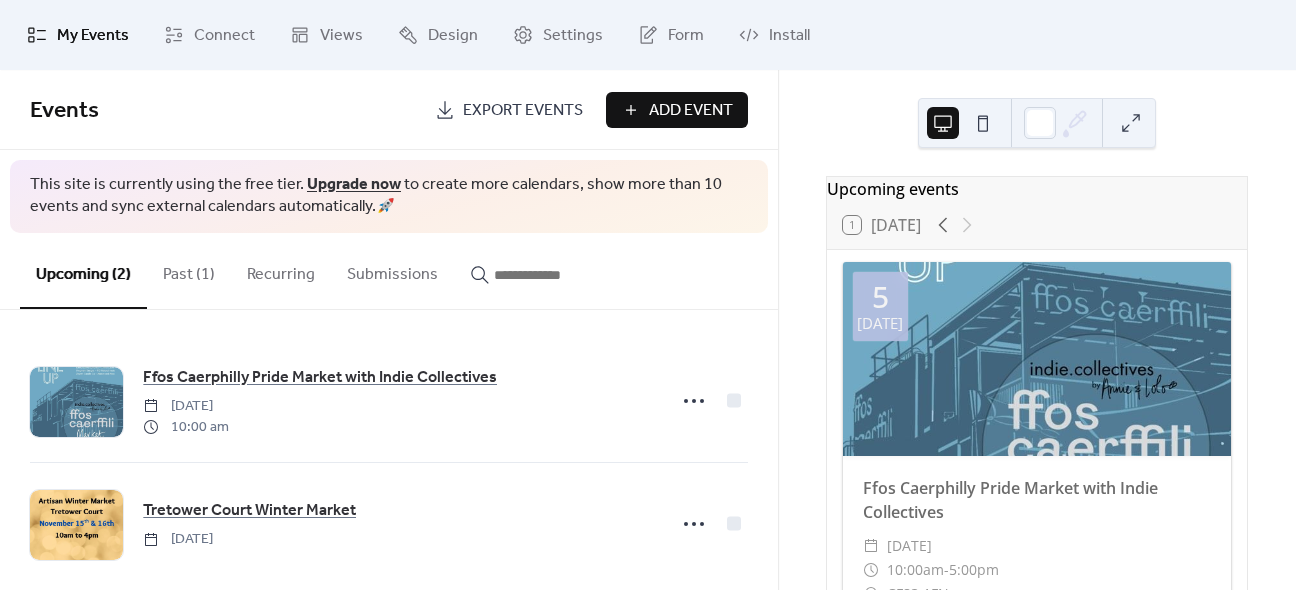 click on "Upcoming  (2) Past  (1) Recurring  Submissions" at bounding box center (389, 271) 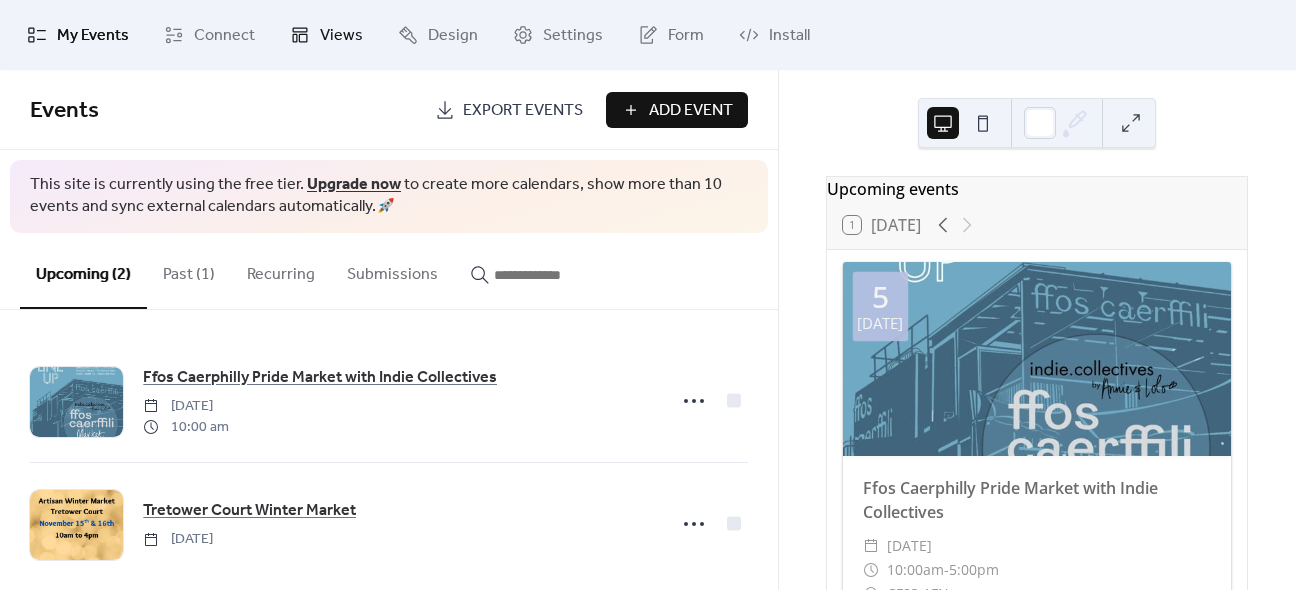 click on "Views" at bounding box center [326, 35] 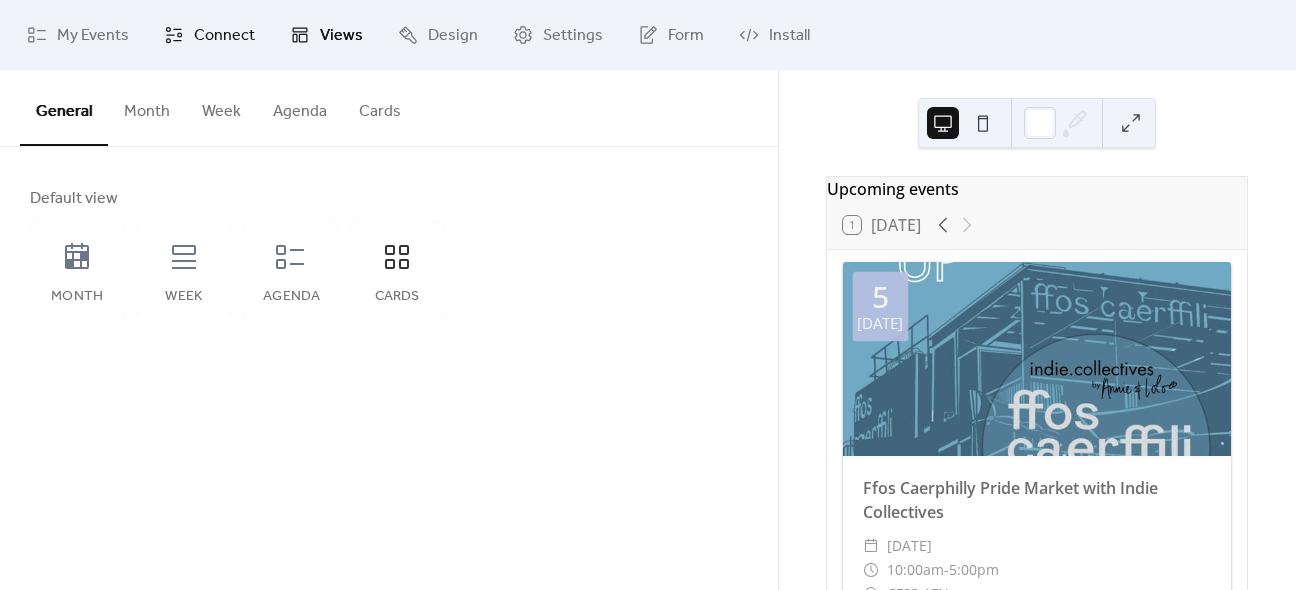 click on "Connect" at bounding box center [224, 36] 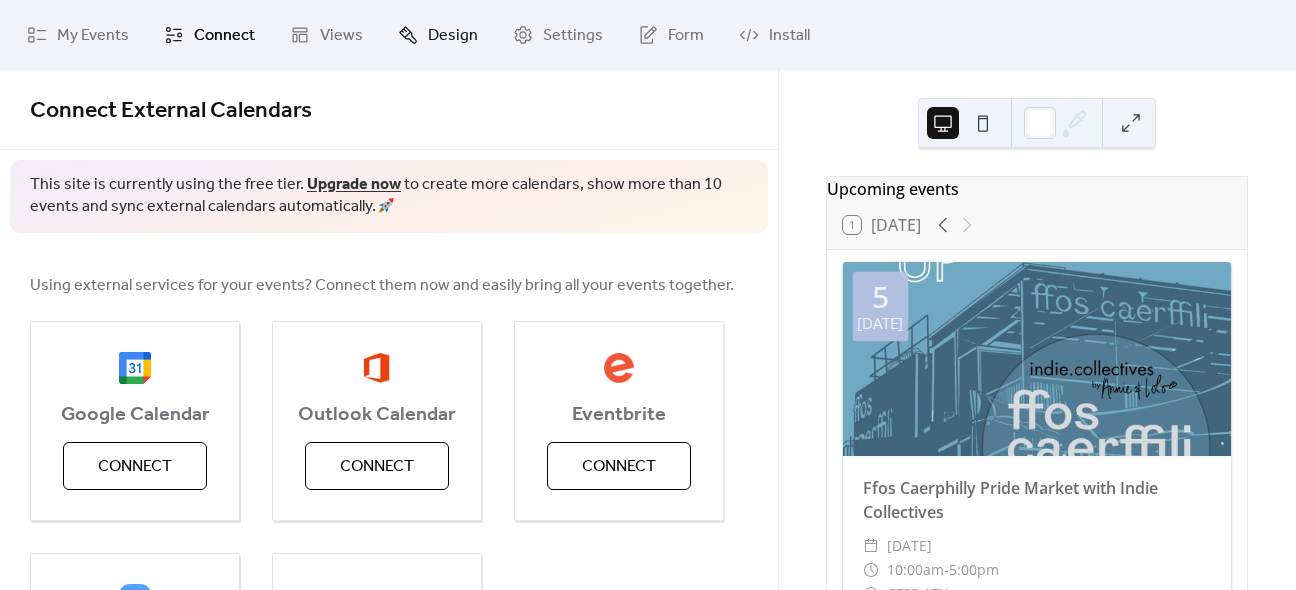 click on "Design" at bounding box center (453, 36) 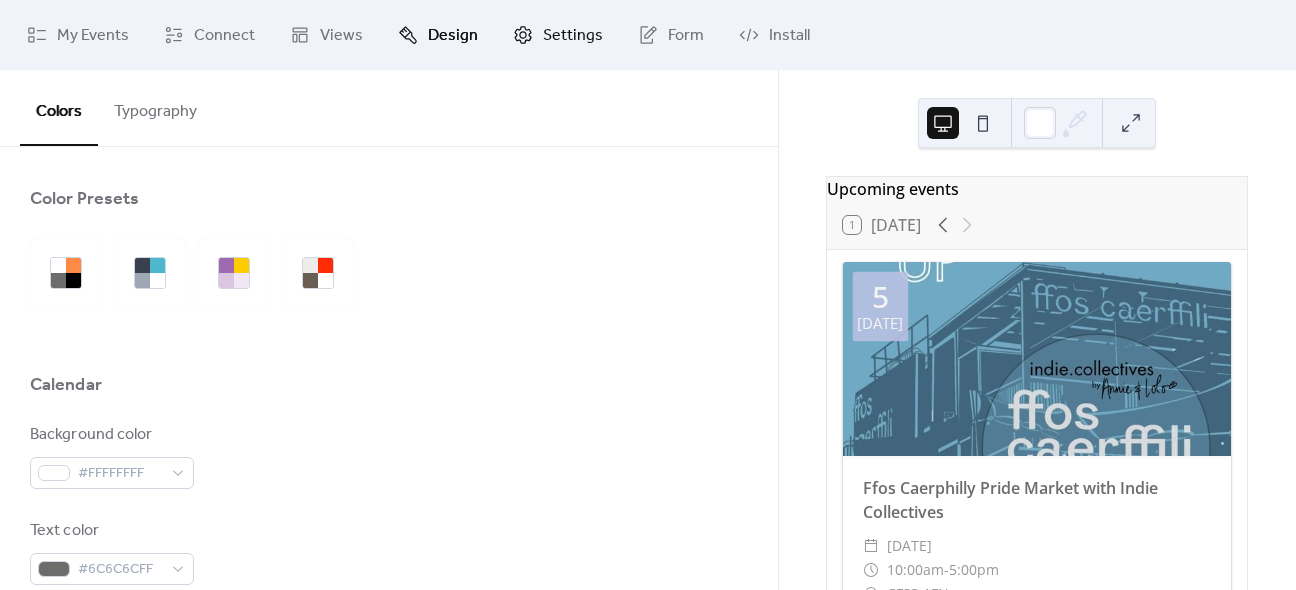 click on "Settings" at bounding box center [558, 35] 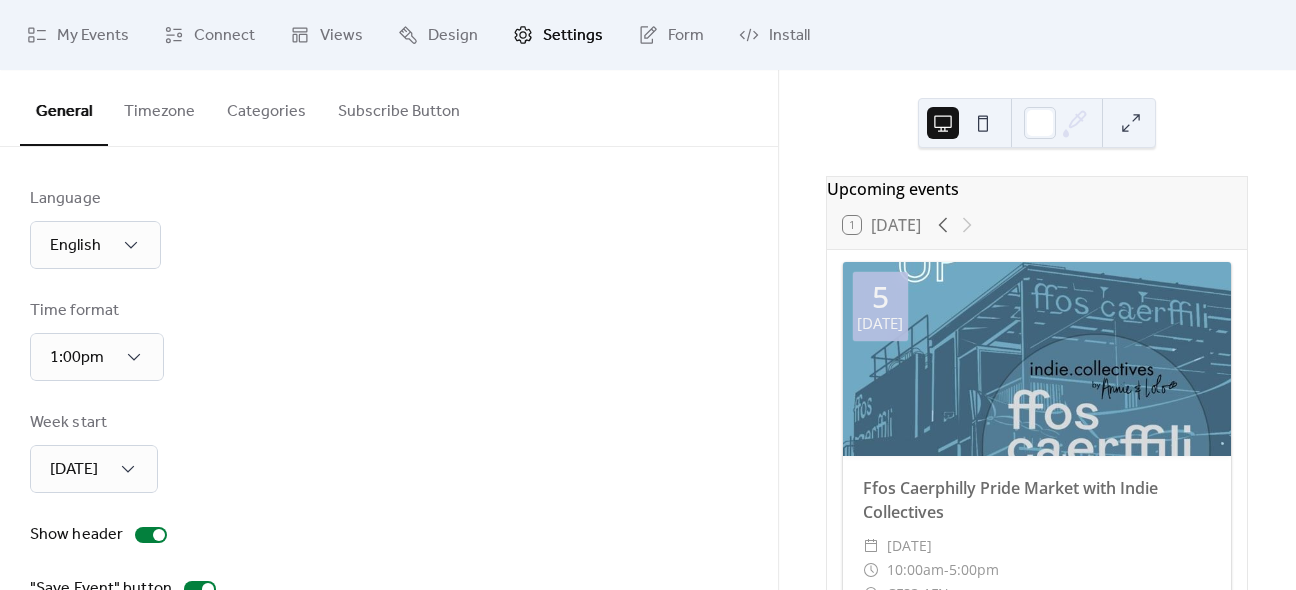 click on "General Timezone Categories Subscribe Button" at bounding box center [389, 108] 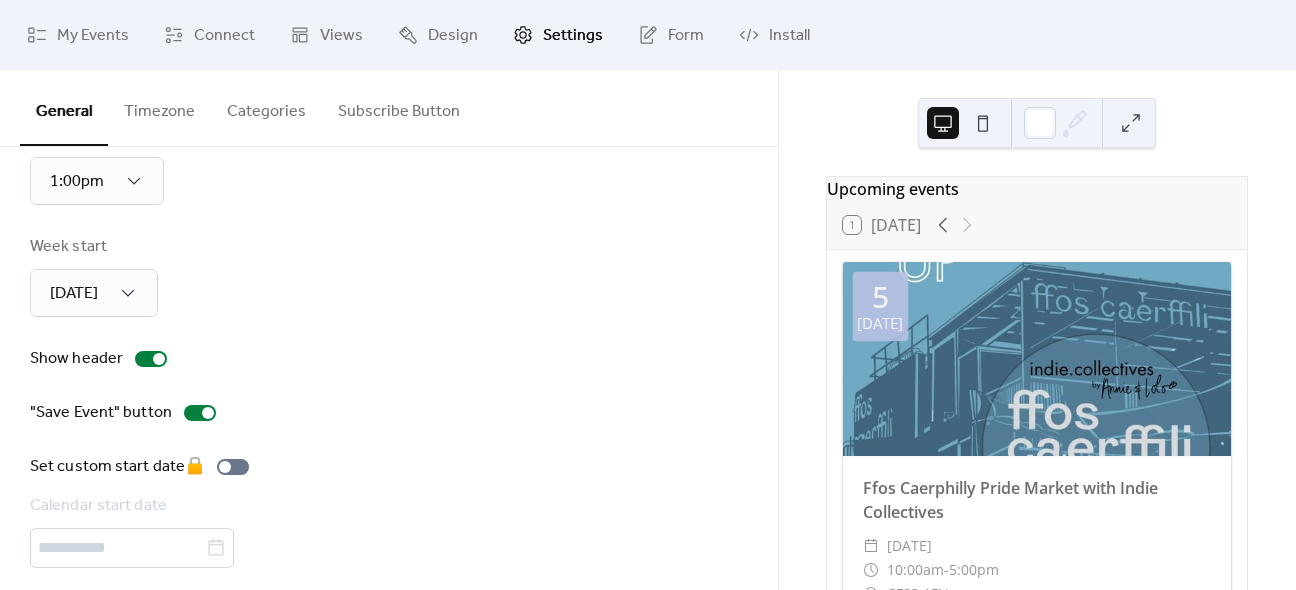 scroll, scrollTop: 192, scrollLeft: 0, axis: vertical 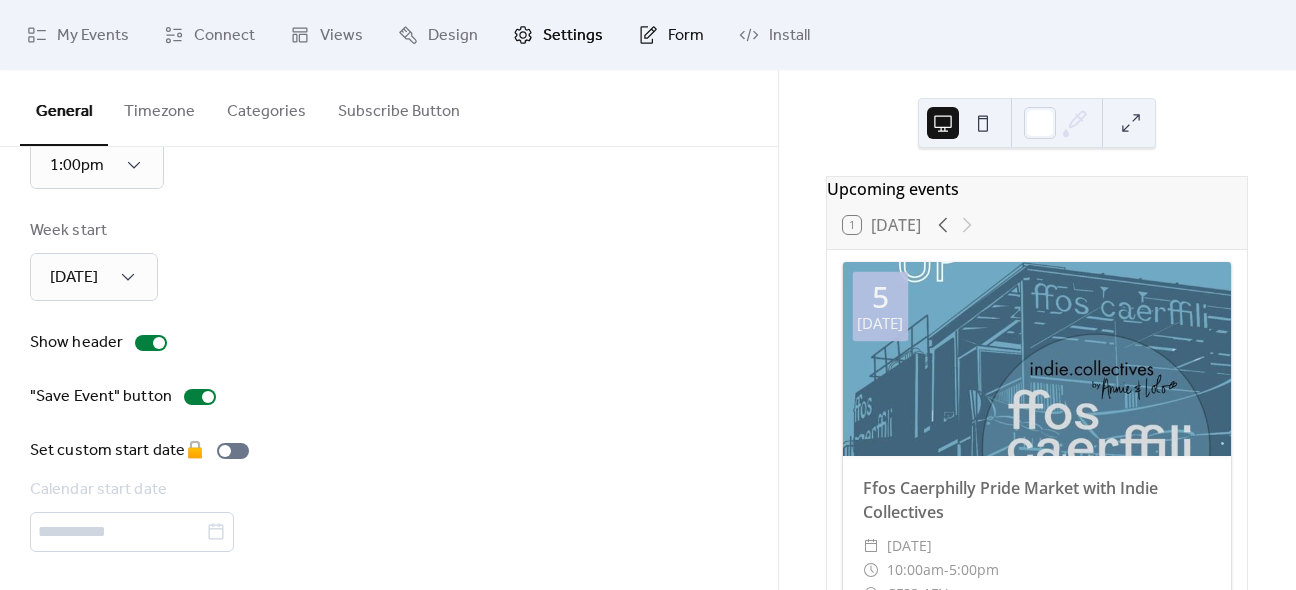 click on "Form" at bounding box center (671, 35) 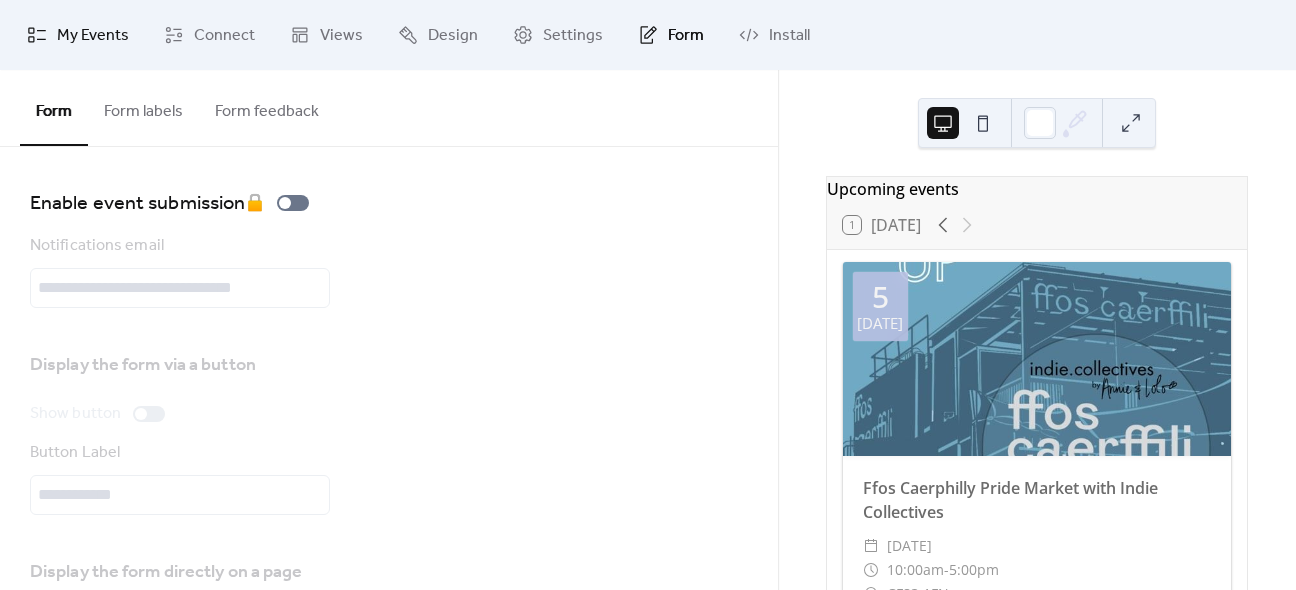 click on "My Events" at bounding box center (93, 36) 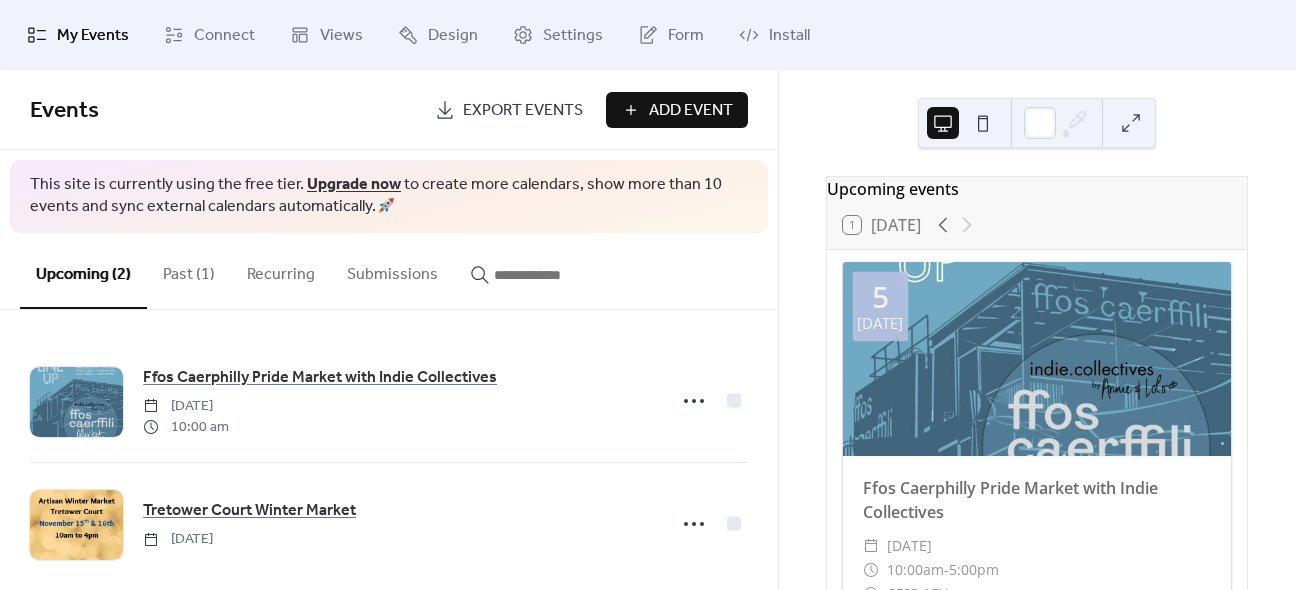 drag, startPoint x: 777, startPoint y: 327, endPoint x: 782, endPoint y: 420, distance: 93.13431 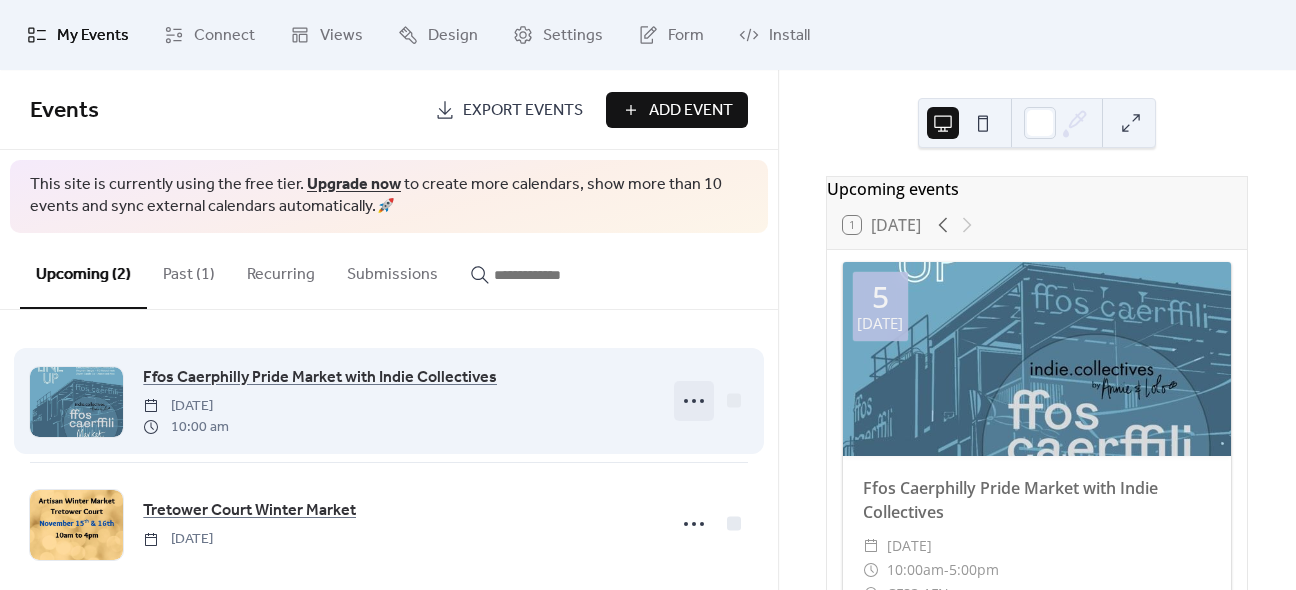 click 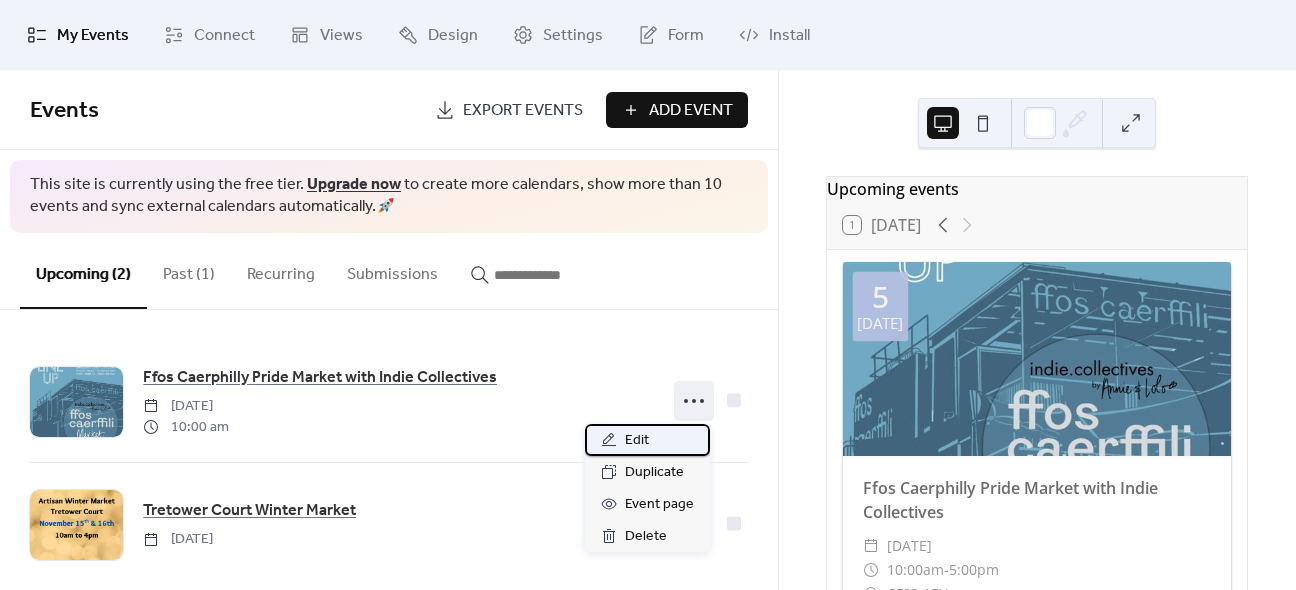 click on "Edit" at bounding box center (637, 441) 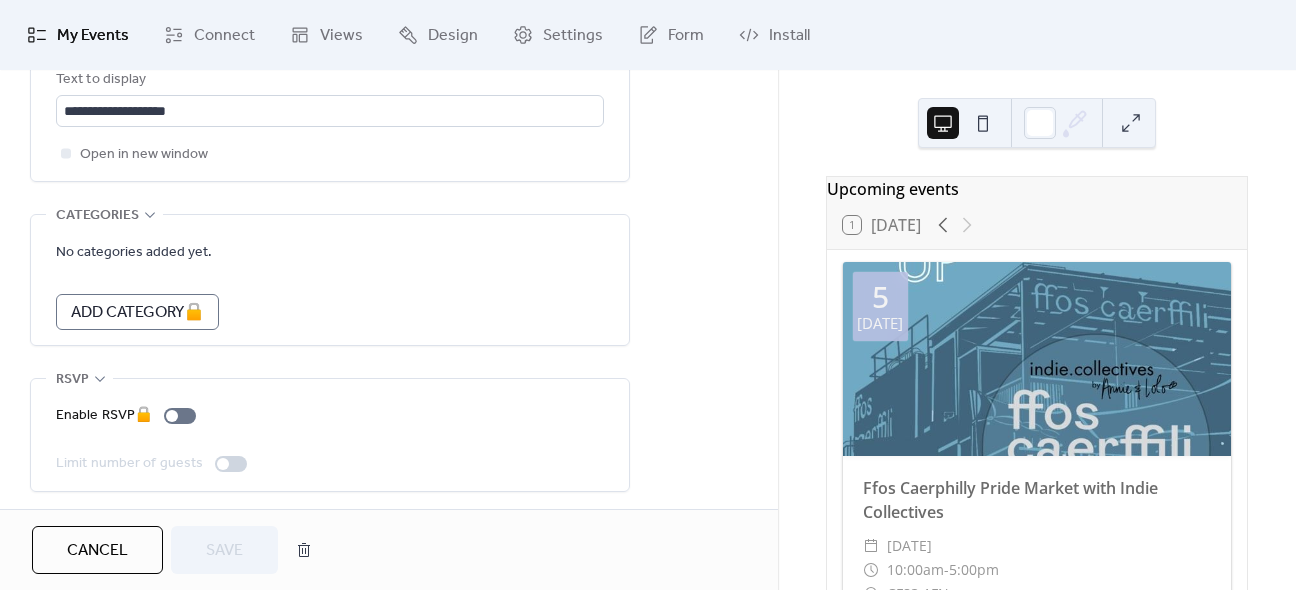 scroll, scrollTop: 1286, scrollLeft: 0, axis: vertical 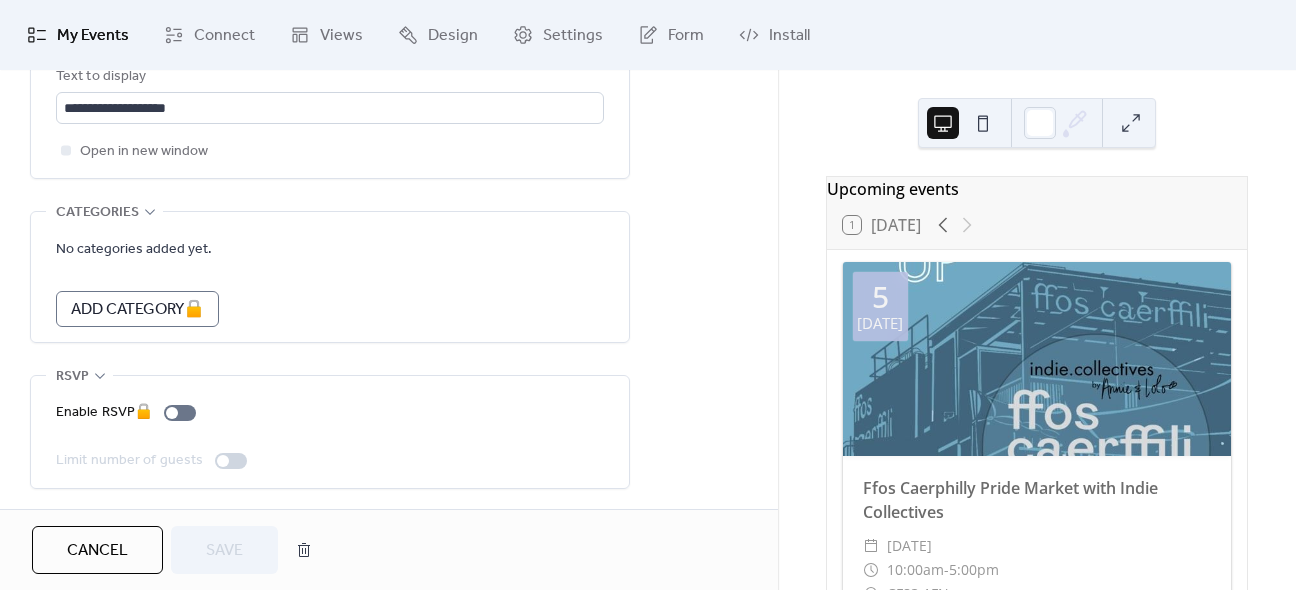 click on "Cancel" at bounding box center [97, 551] 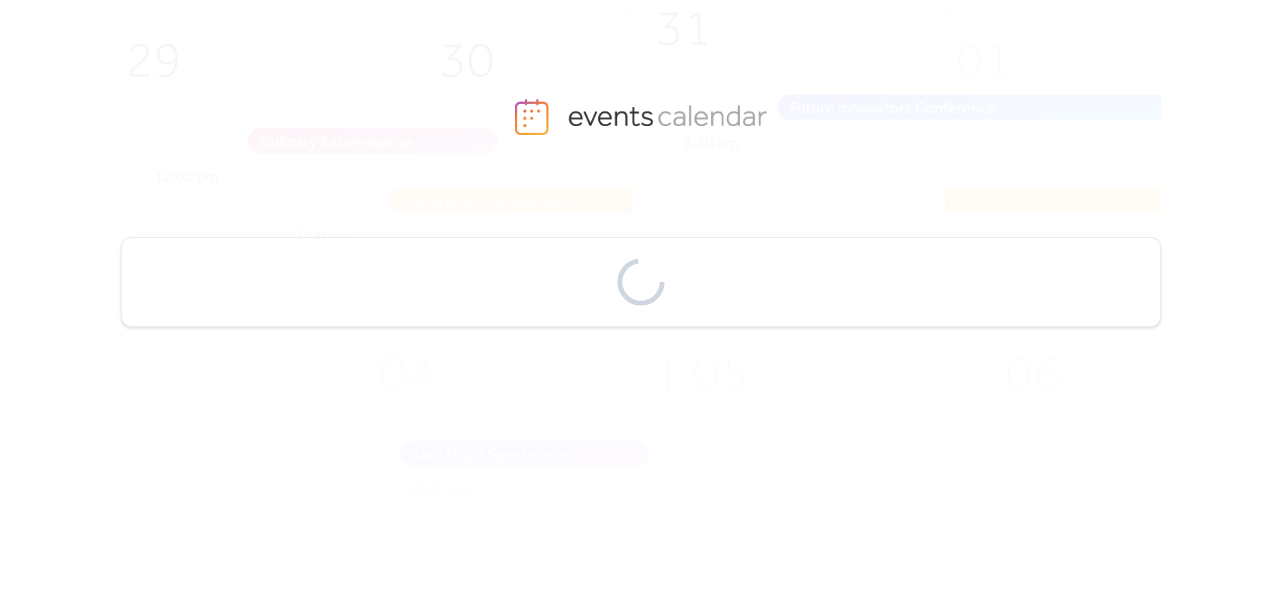 scroll, scrollTop: 0, scrollLeft: 0, axis: both 